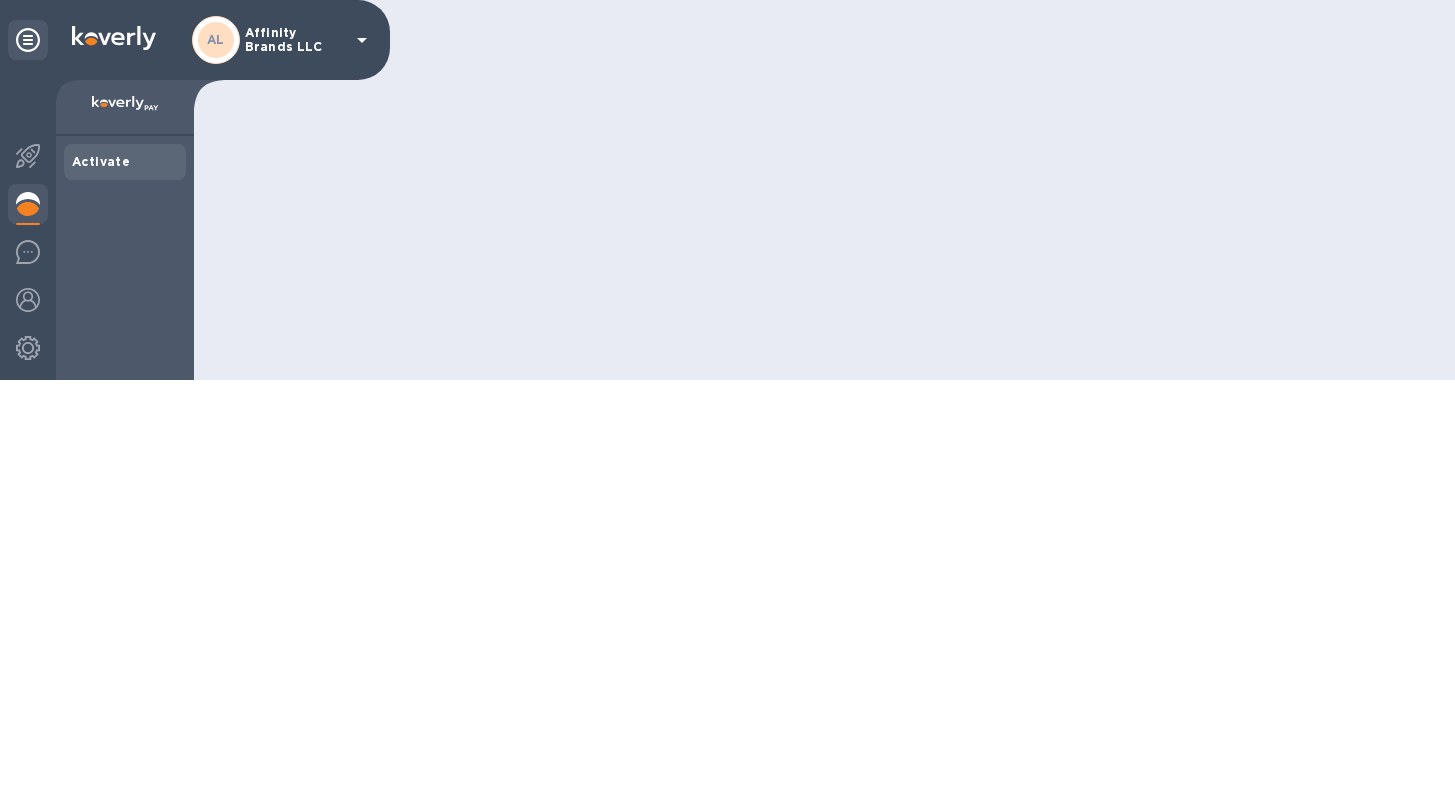 scroll, scrollTop: 0, scrollLeft: 0, axis: both 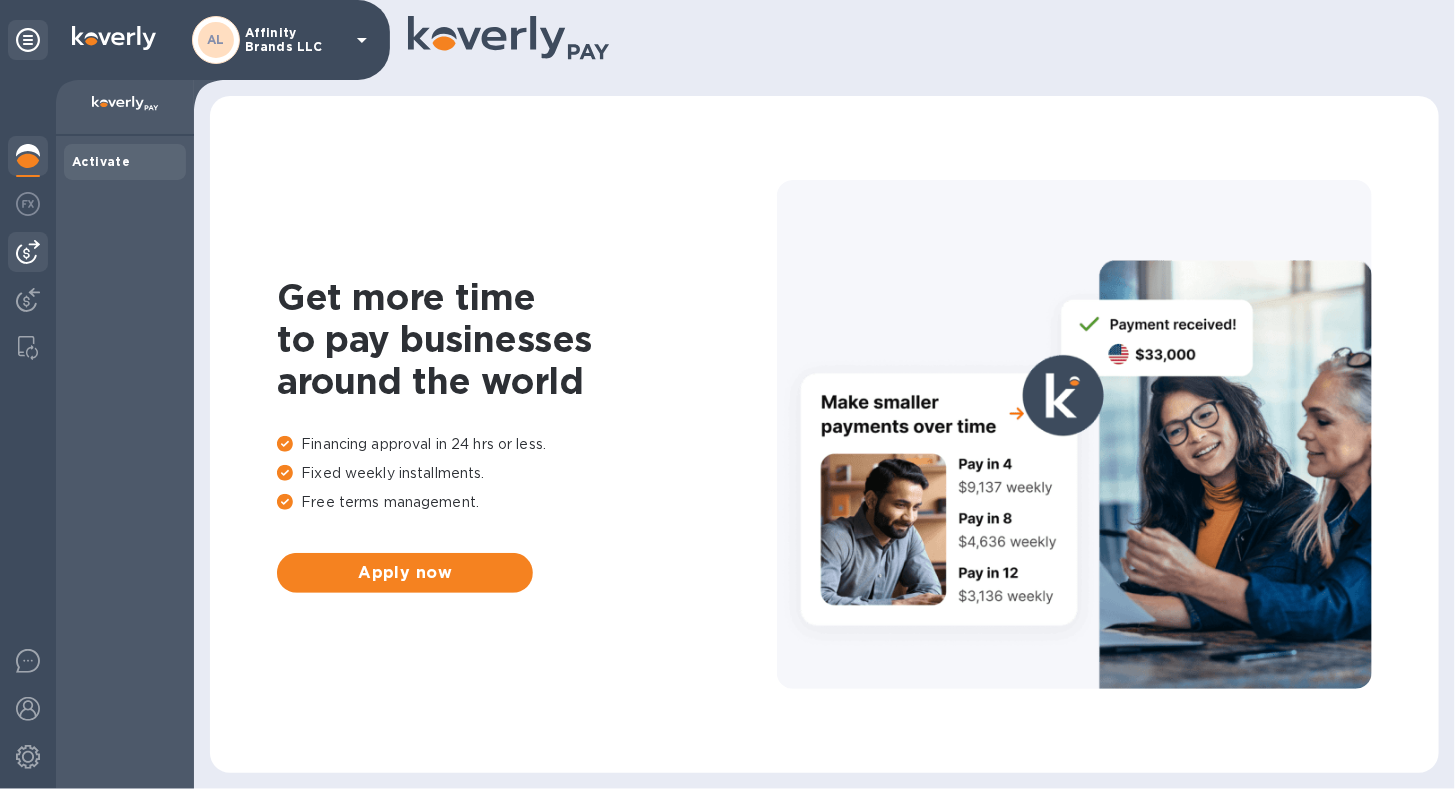 click at bounding box center (28, 252) 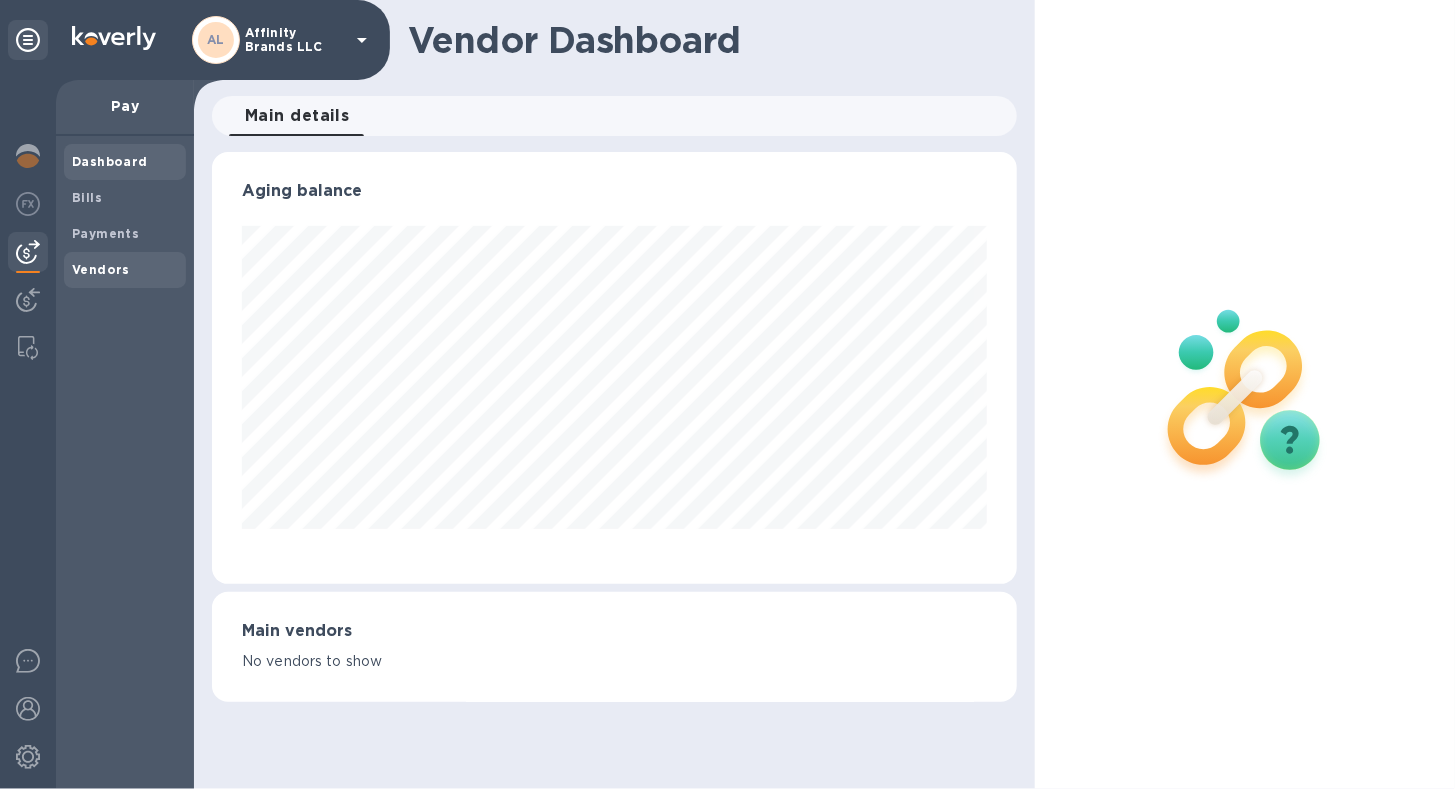 scroll, scrollTop: 999568, scrollLeft: 999194, axis: both 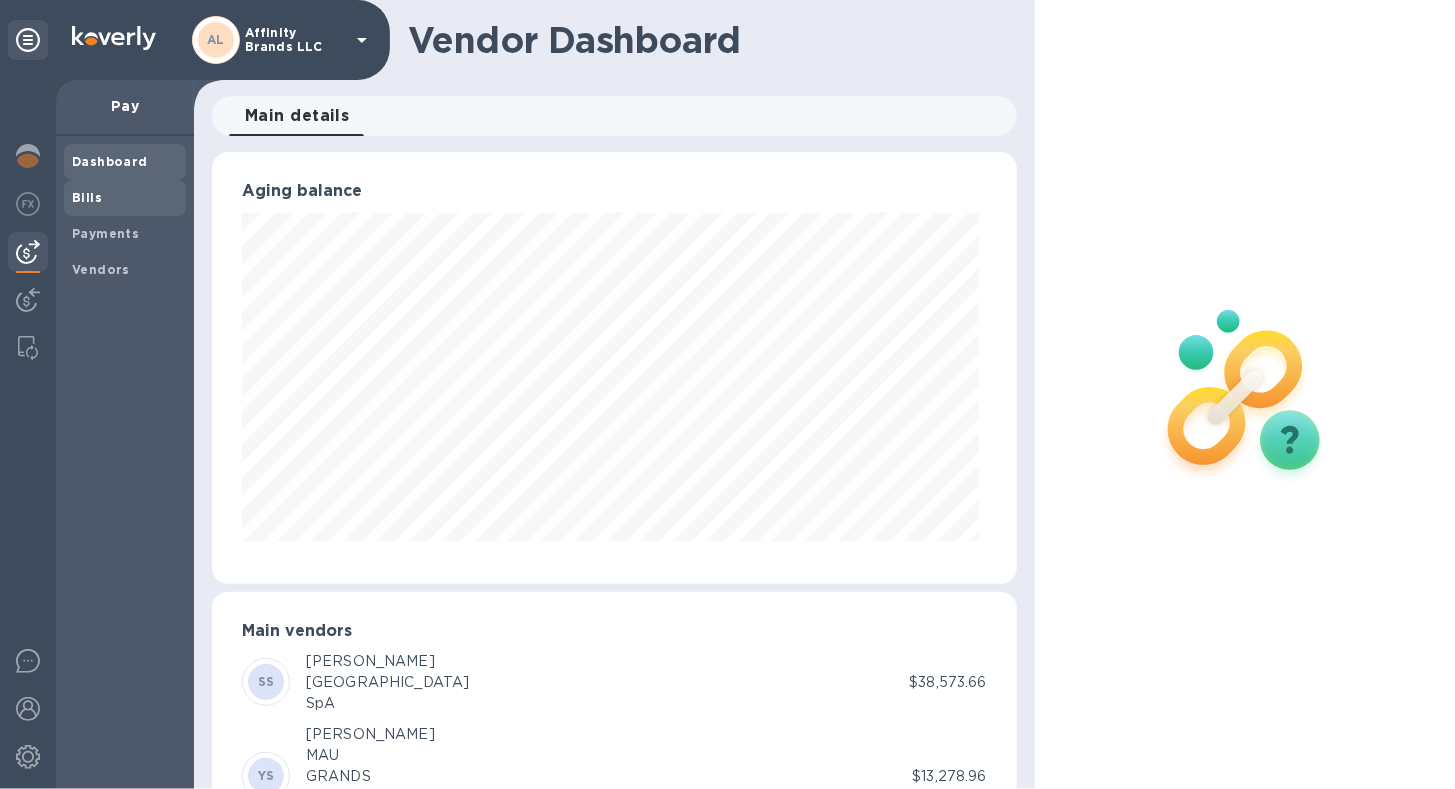 click on "Bills" at bounding box center [87, 197] 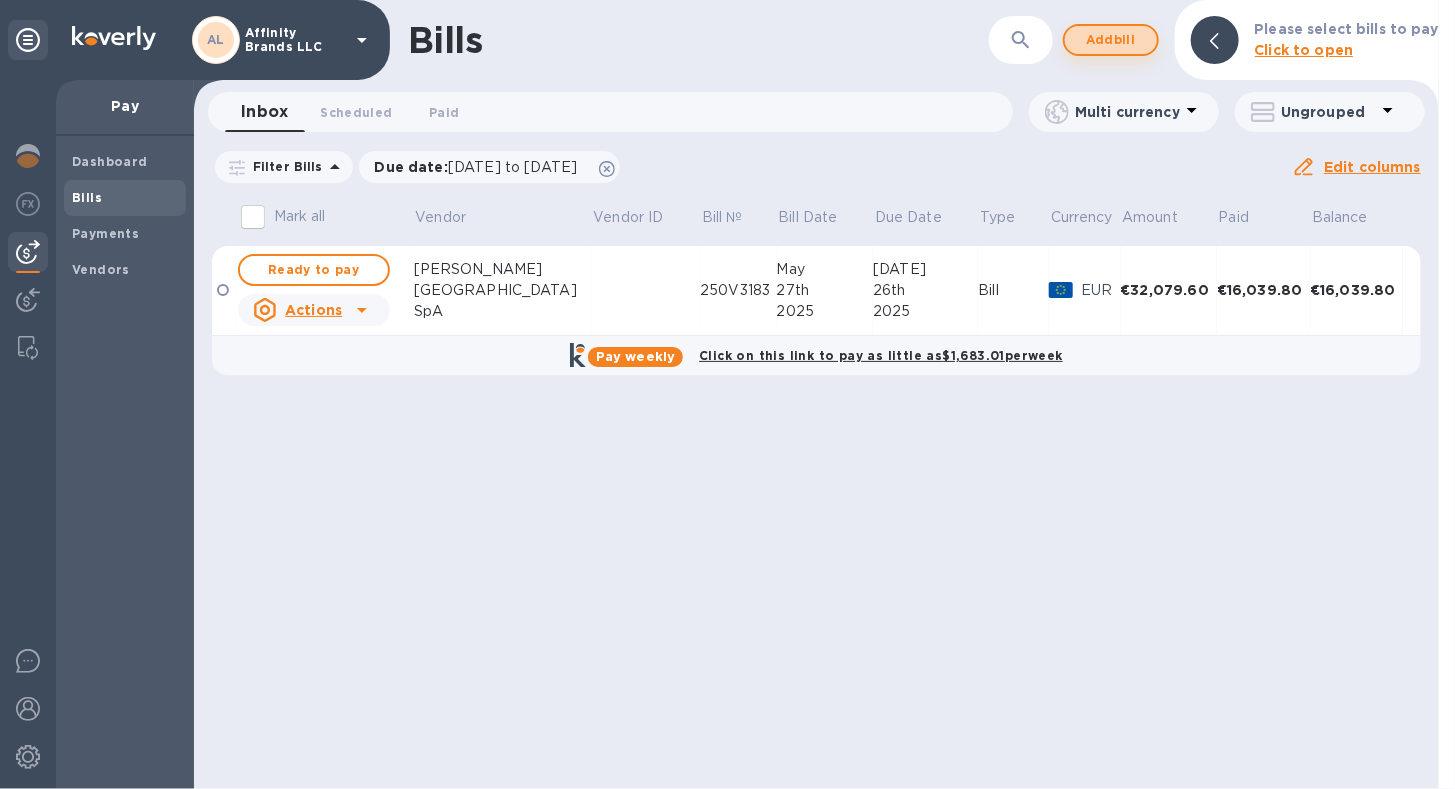 click on "Add   bill" at bounding box center (1111, 40) 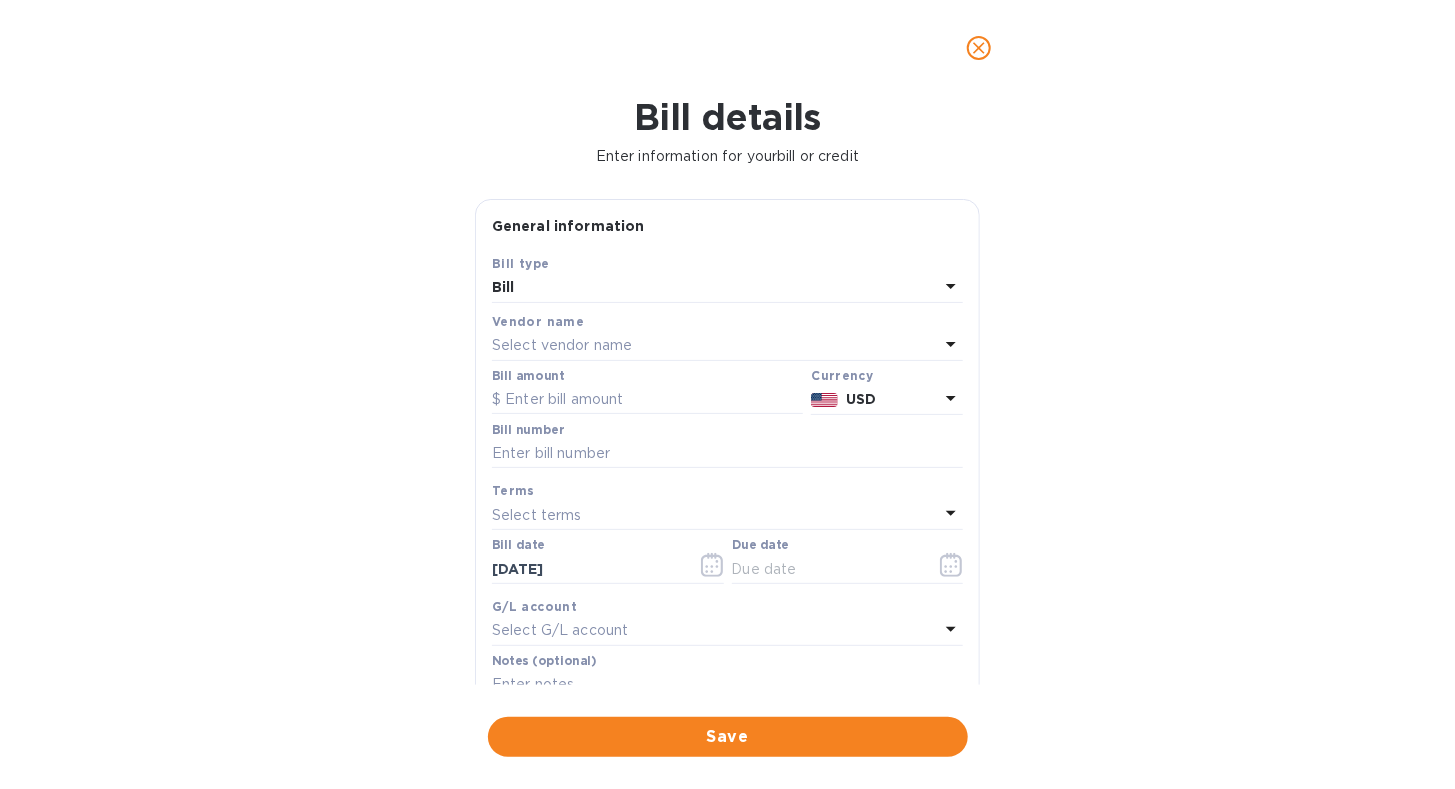 click 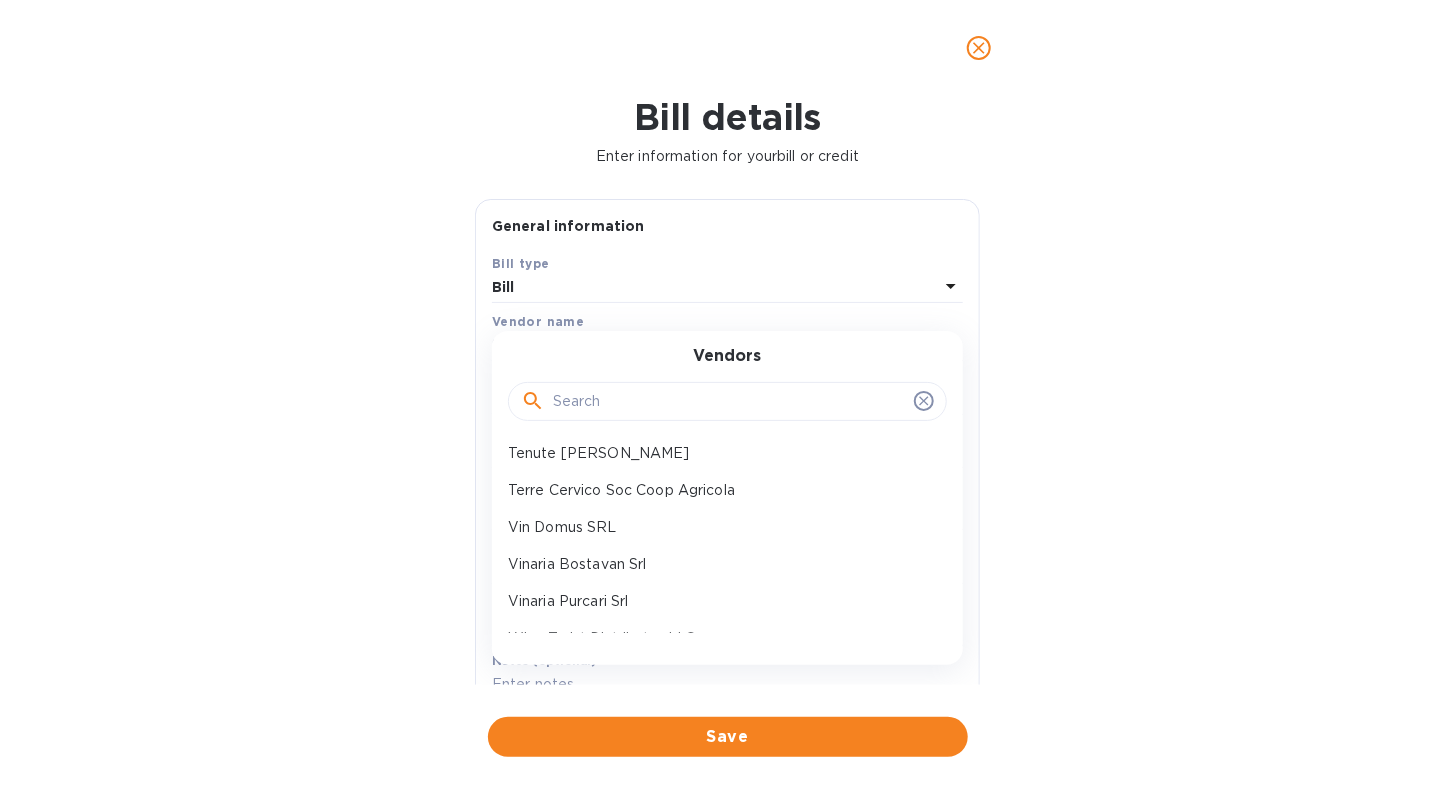scroll, scrollTop: 1250, scrollLeft: 0, axis: vertical 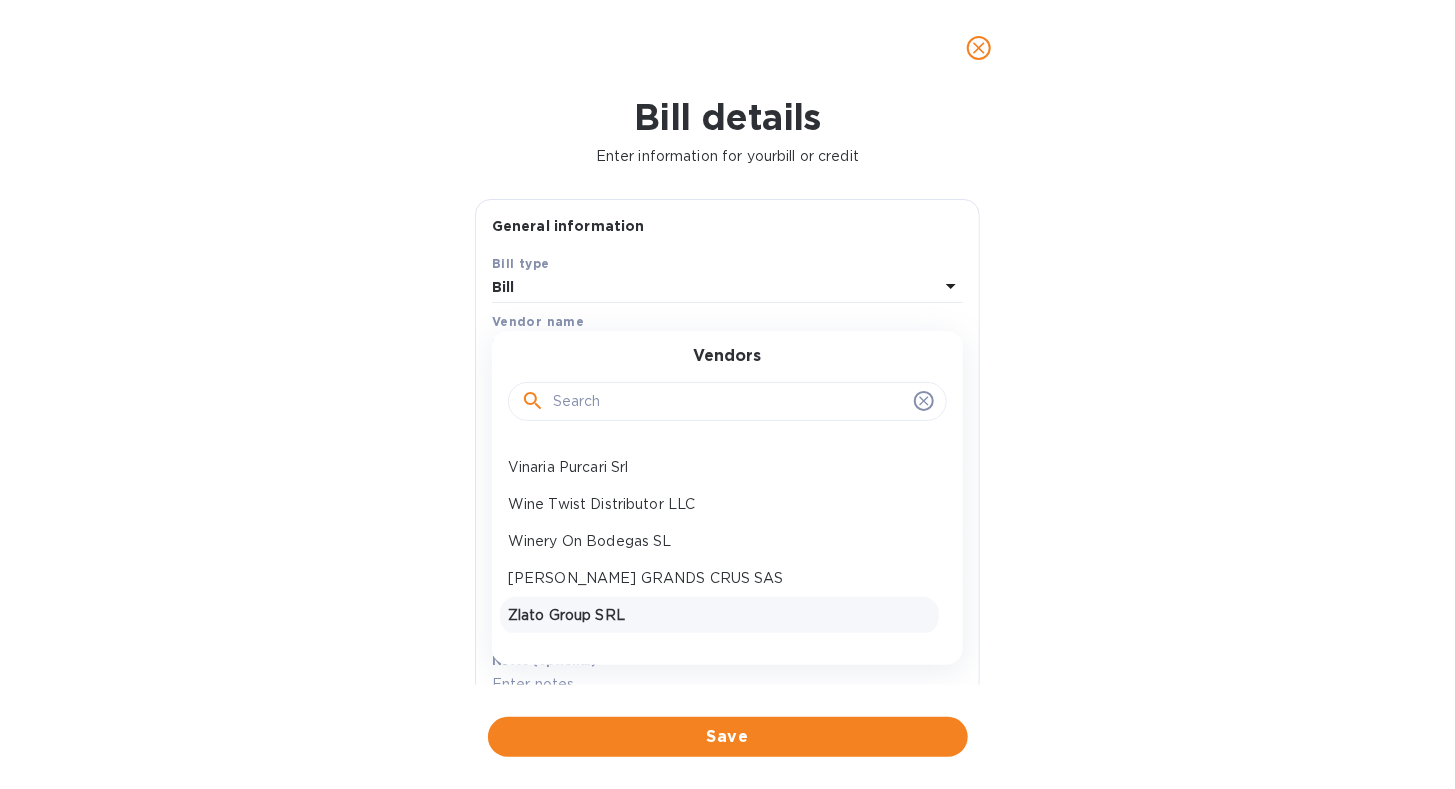 click on "Zlato Group SRL" at bounding box center (719, 615) 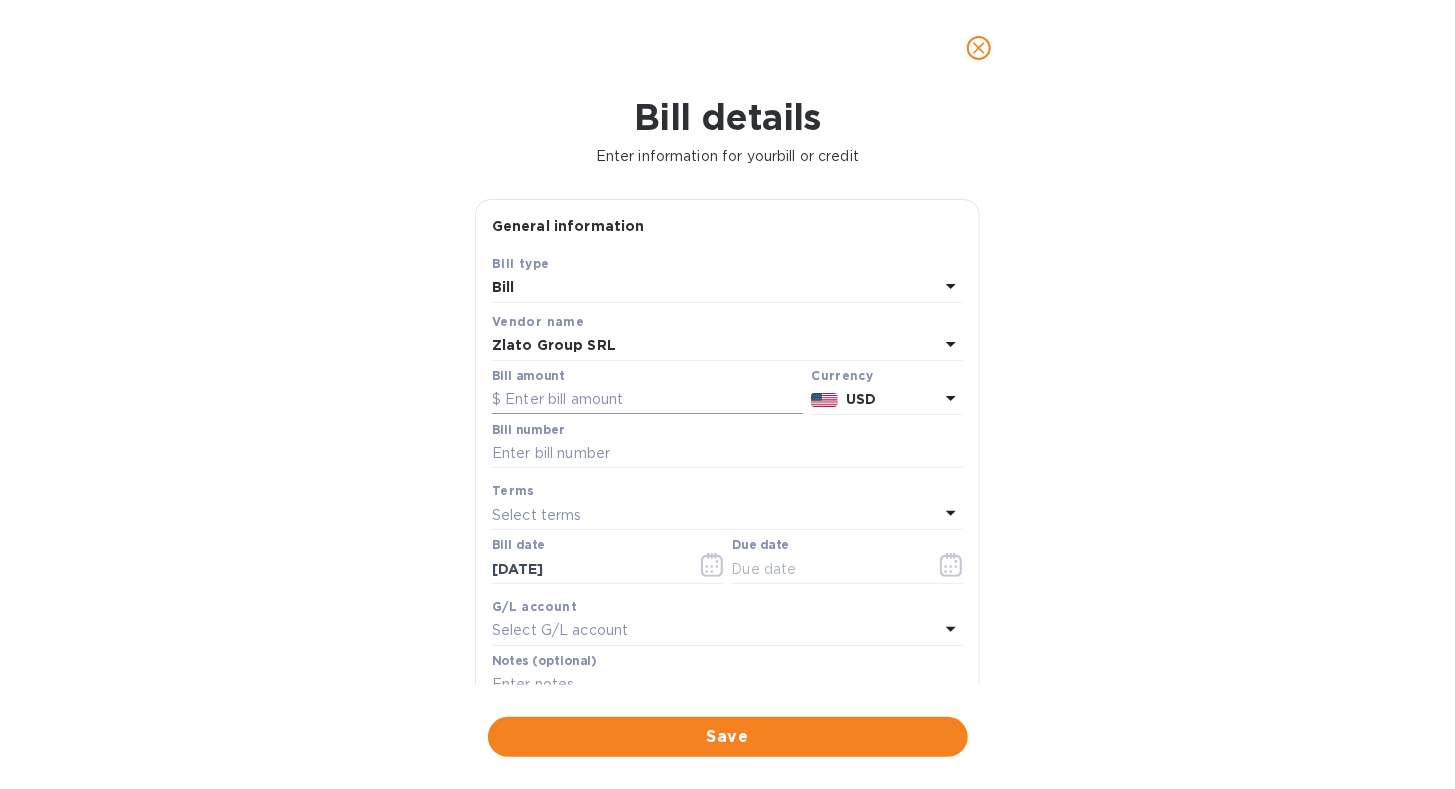 click at bounding box center (647, 400) 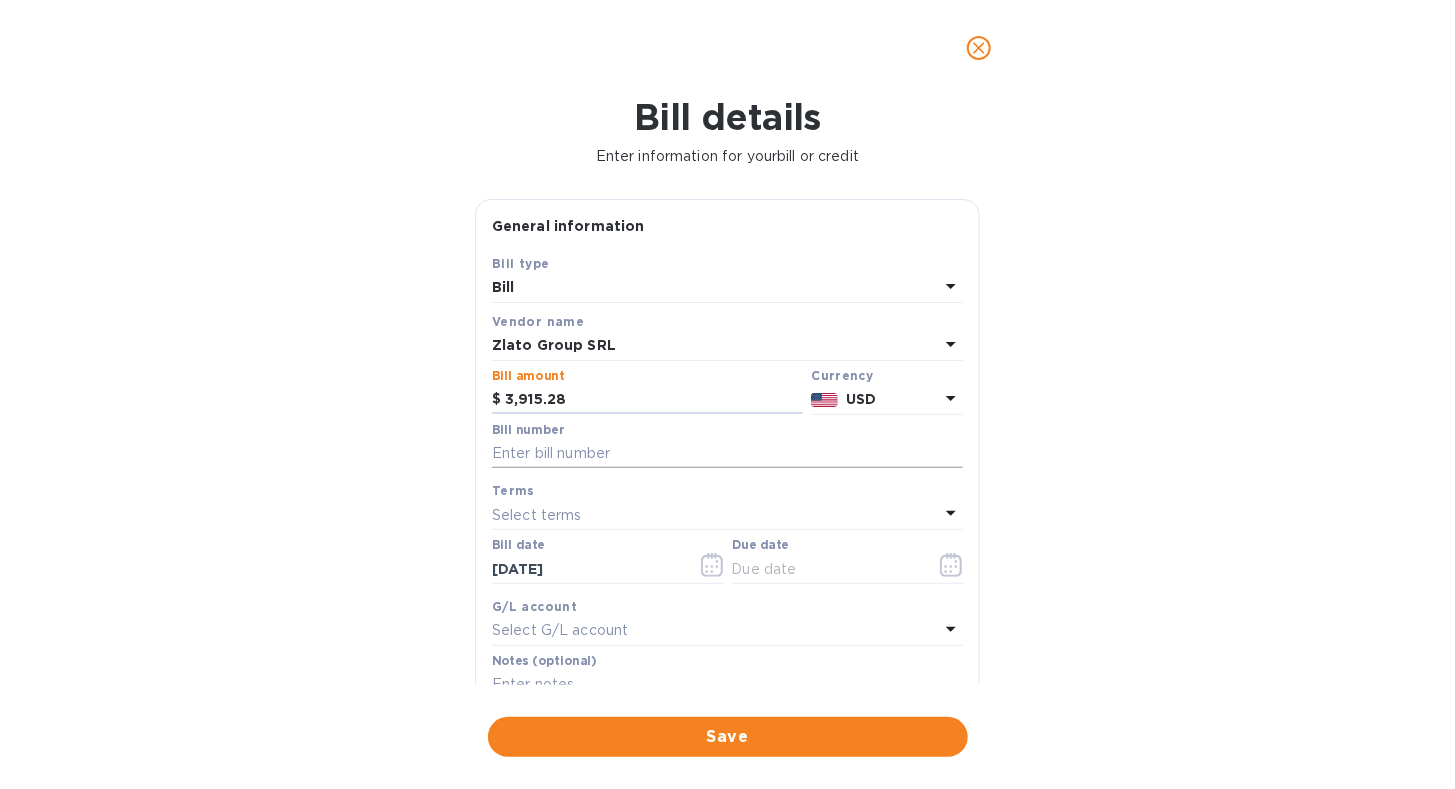 type on "3,915.28" 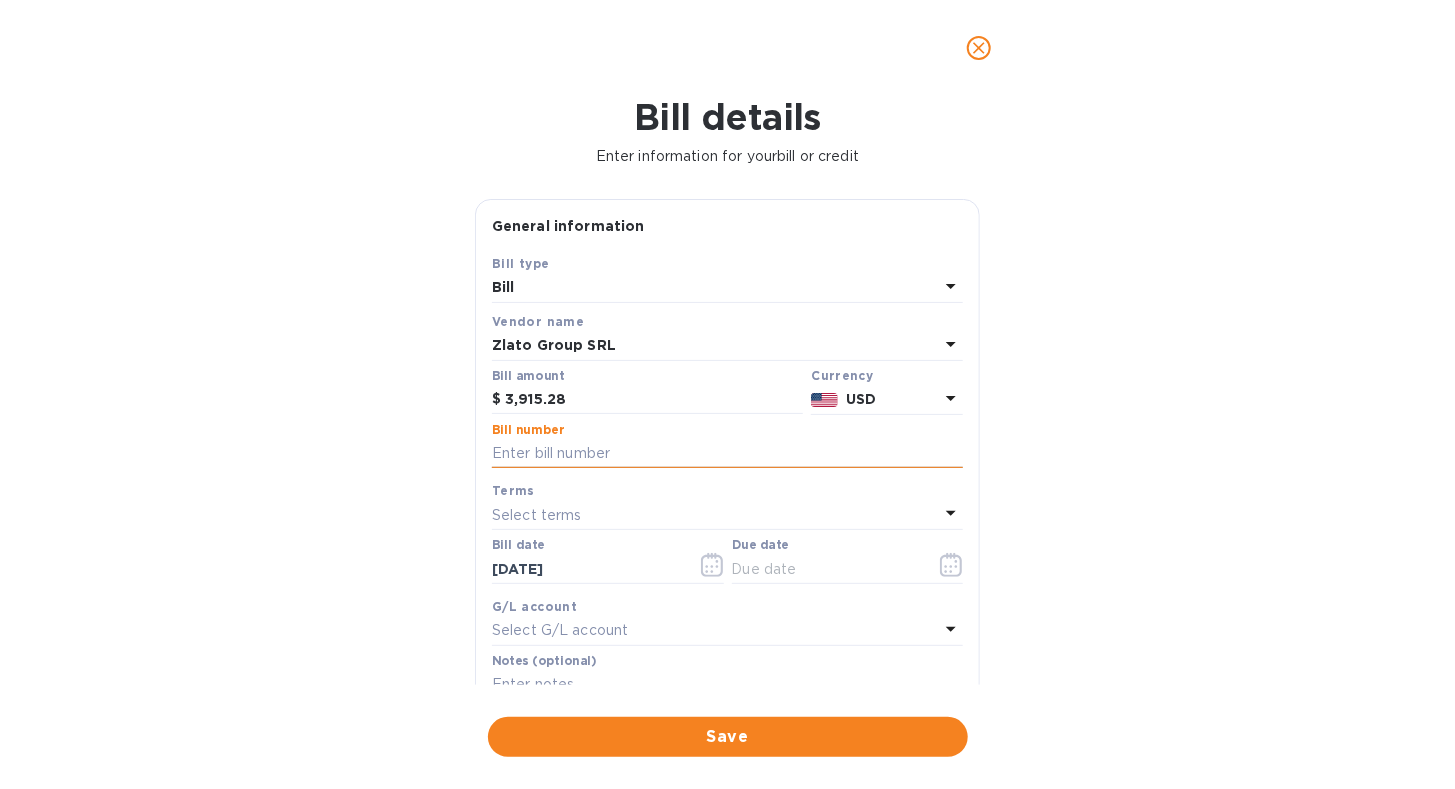 click at bounding box center [727, 454] 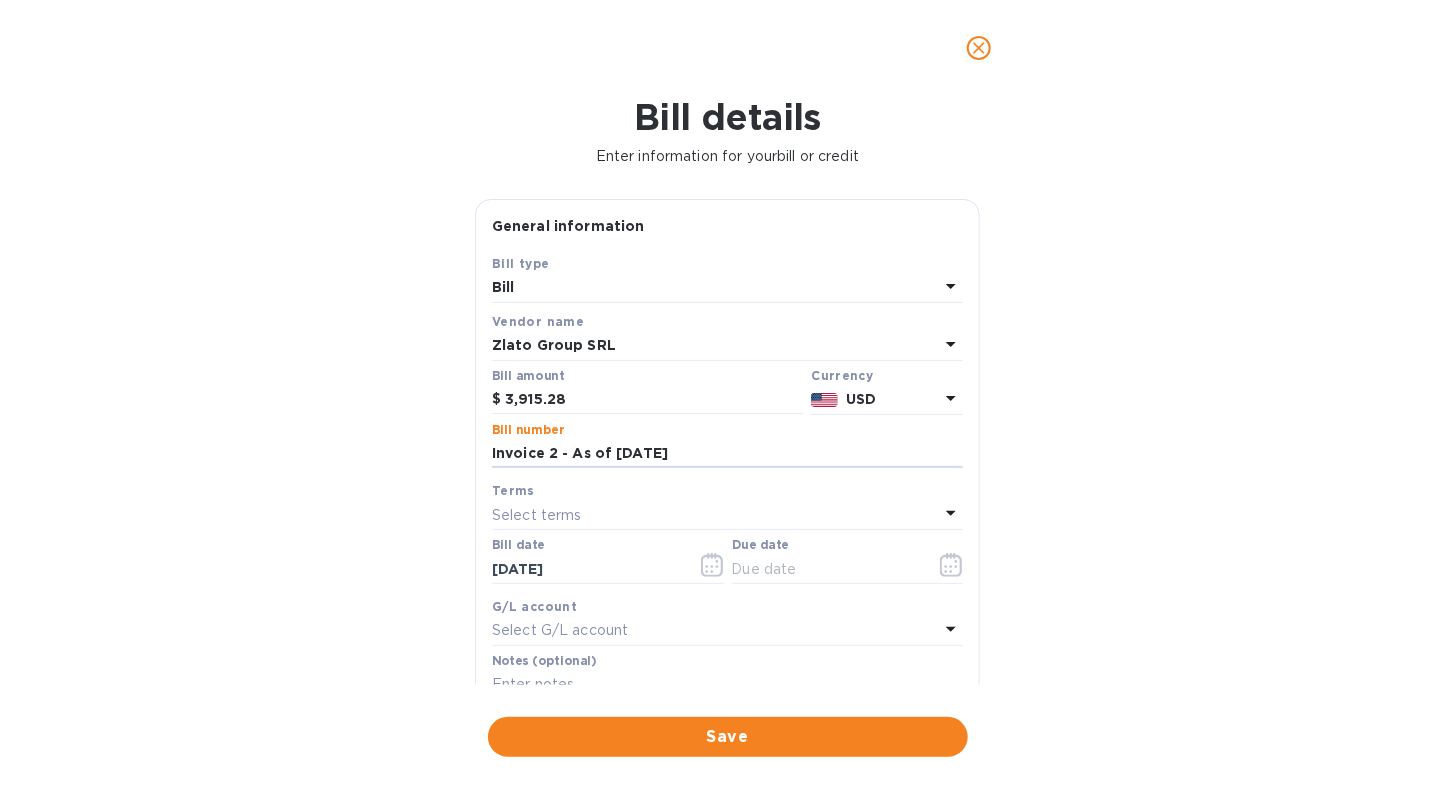type on "Invoice 2 - As of [DATE]" 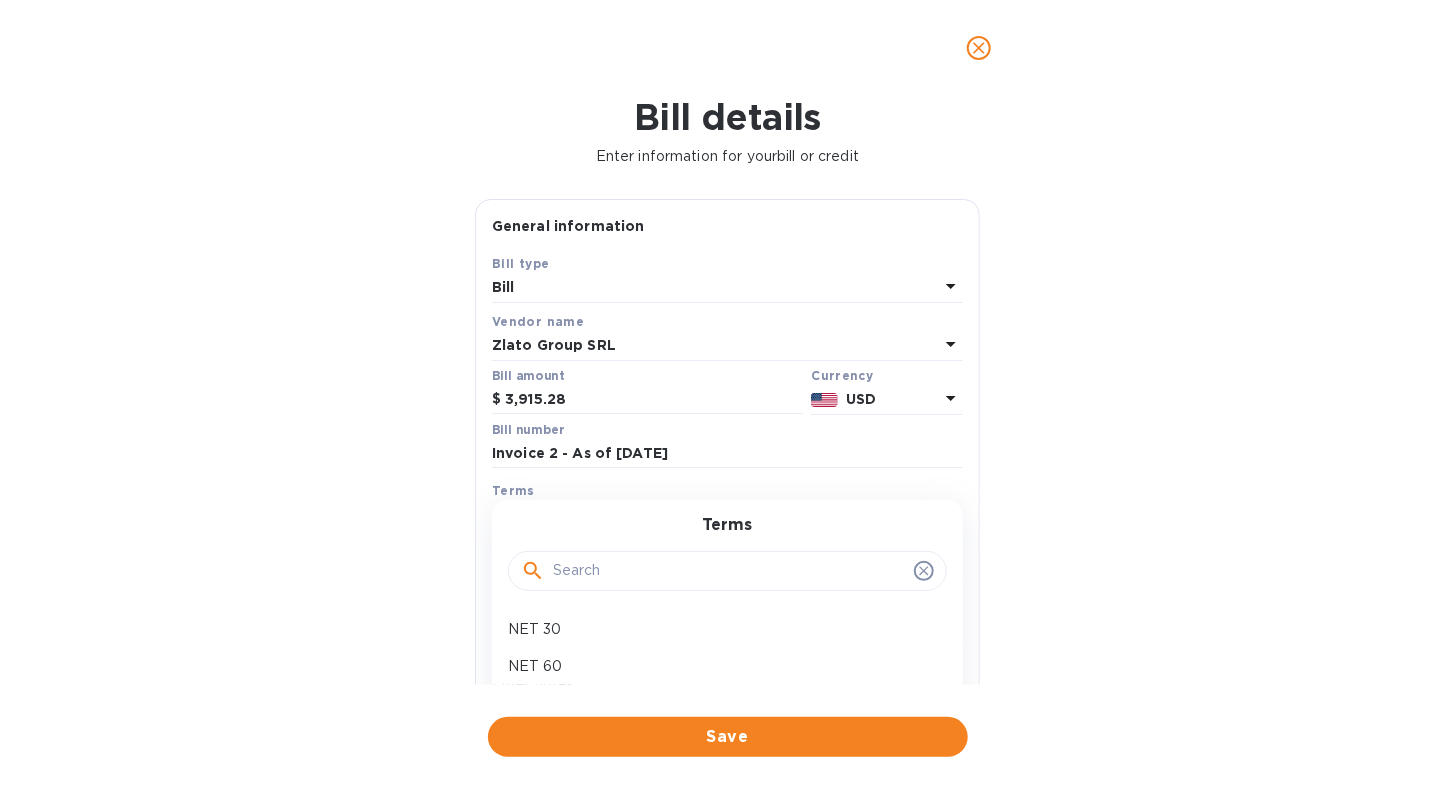 drag, startPoint x: 853, startPoint y: 651, endPoint x: 845, endPoint y: 638, distance: 15.264338 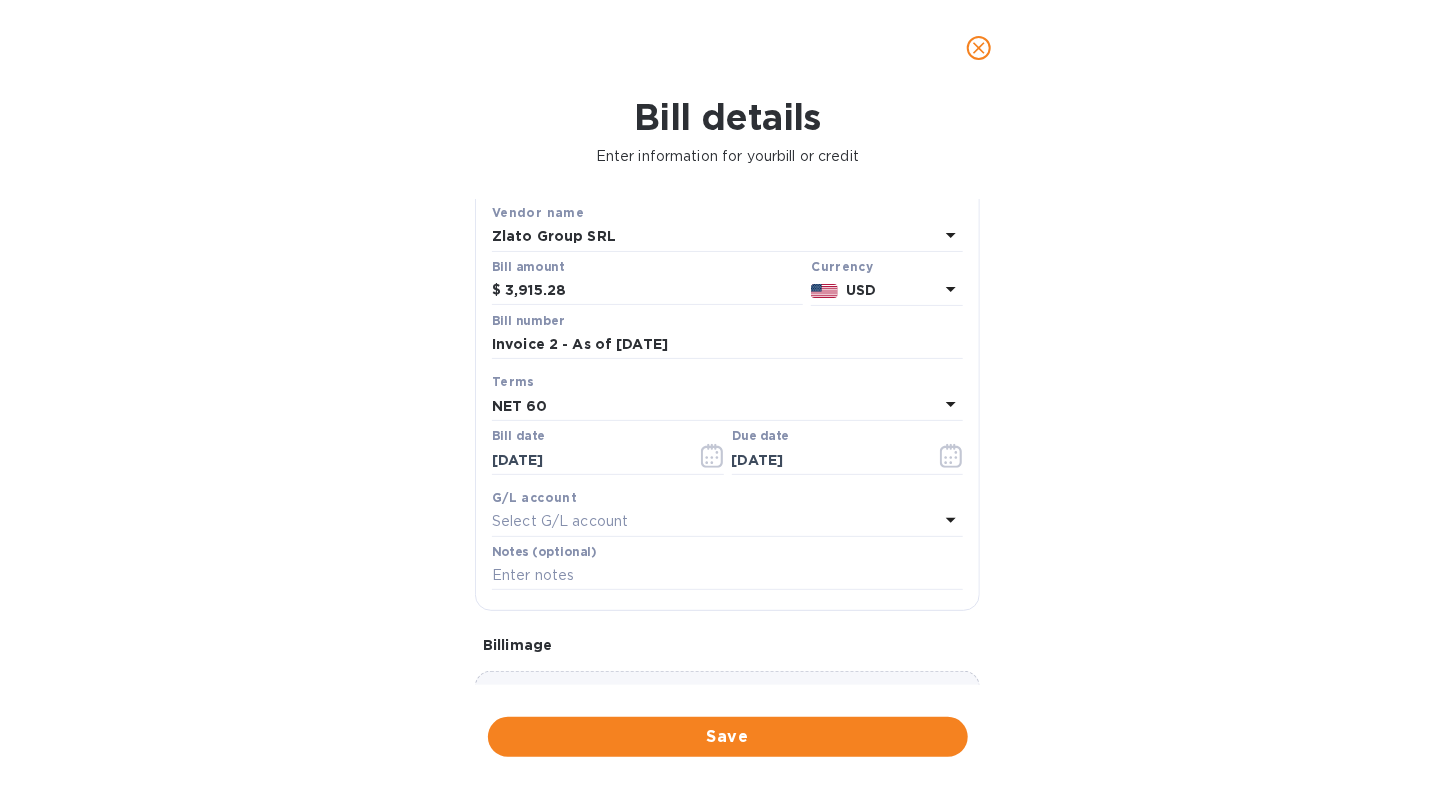 scroll, scrollTop: 0, scrollLeft: 0, axis: both 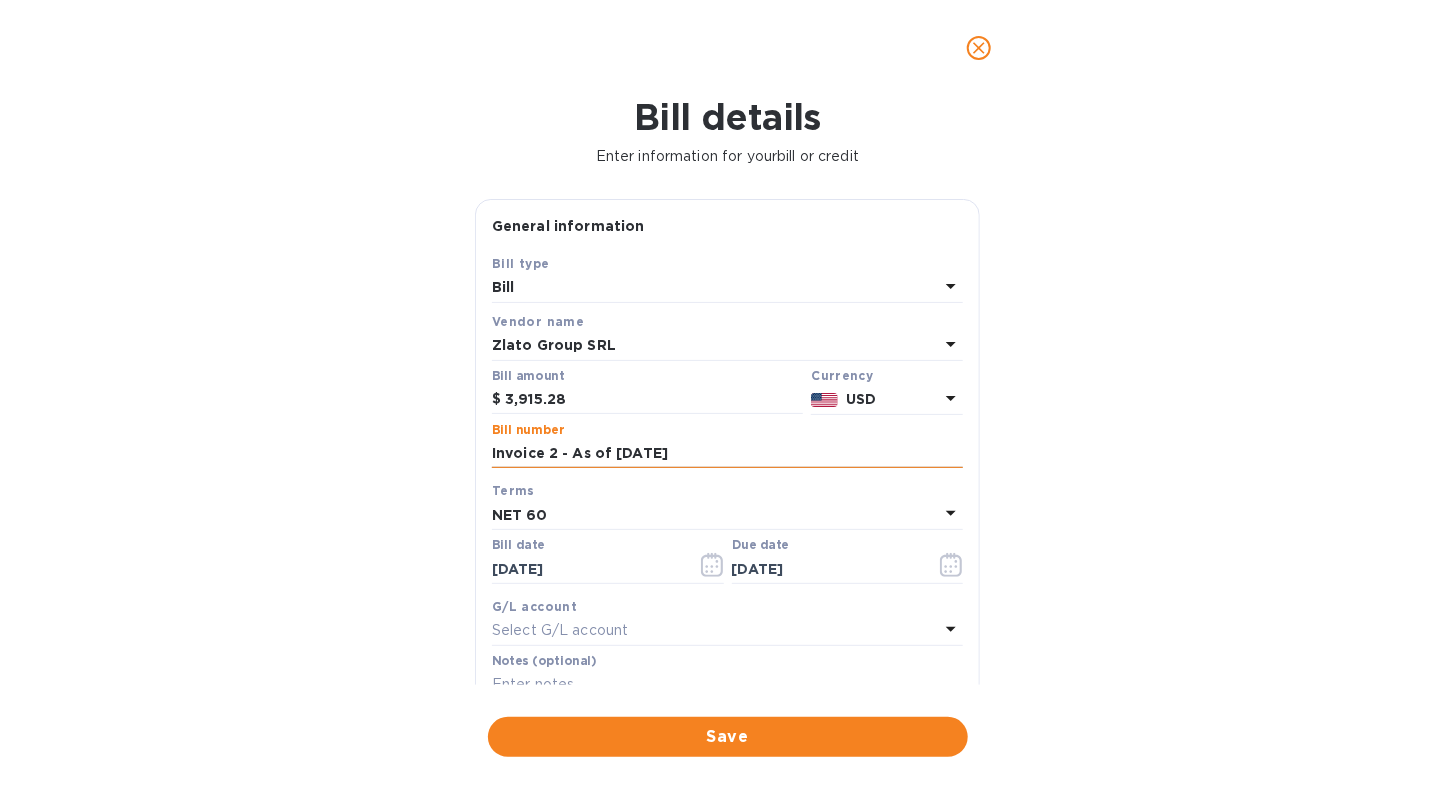 drag, startPoint x: 491, startPoint y: 454, endPoint x: 678, endPoint y: 459, distance: 187.06683 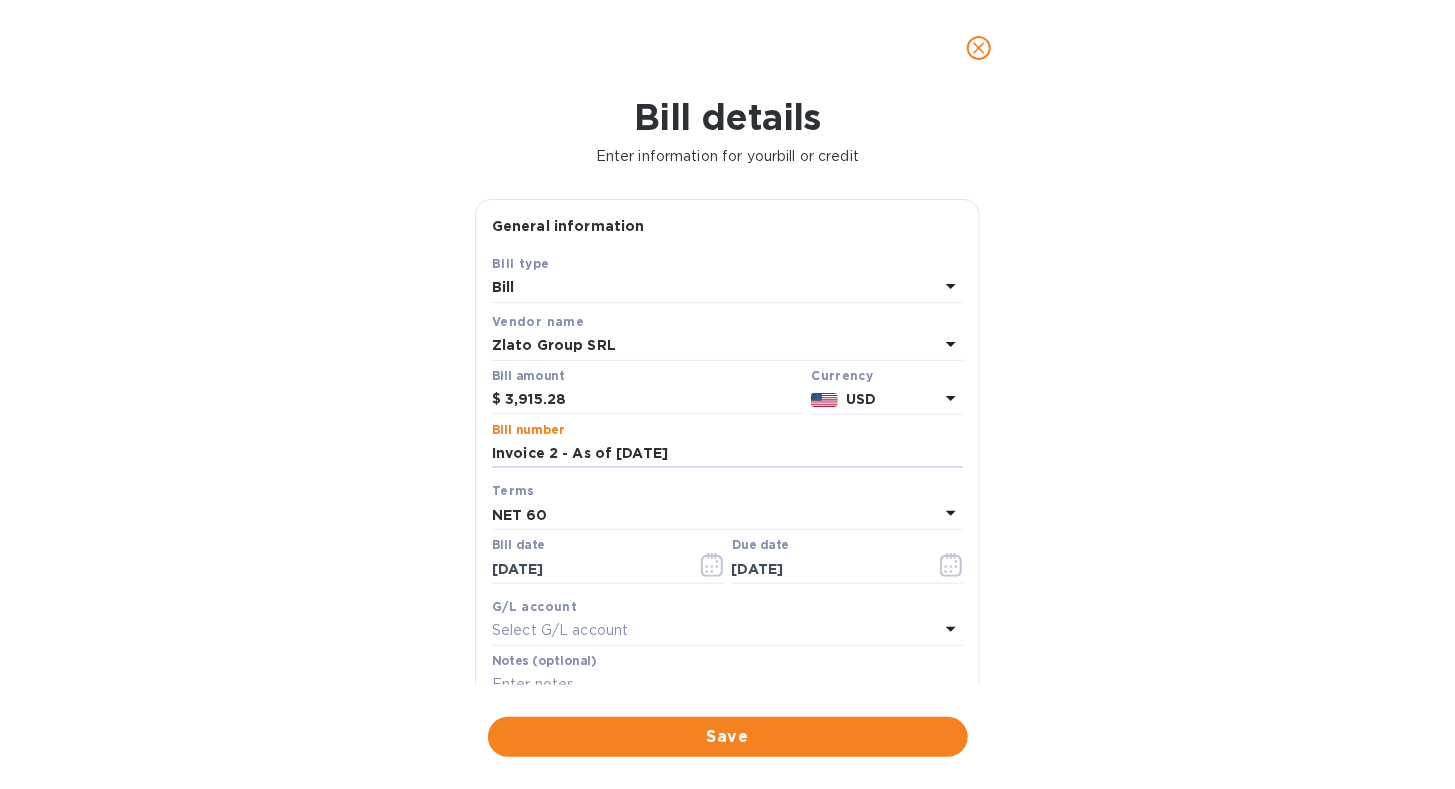 scroll, scrollTop: 264, scrollLeft: 0, axis: vertical 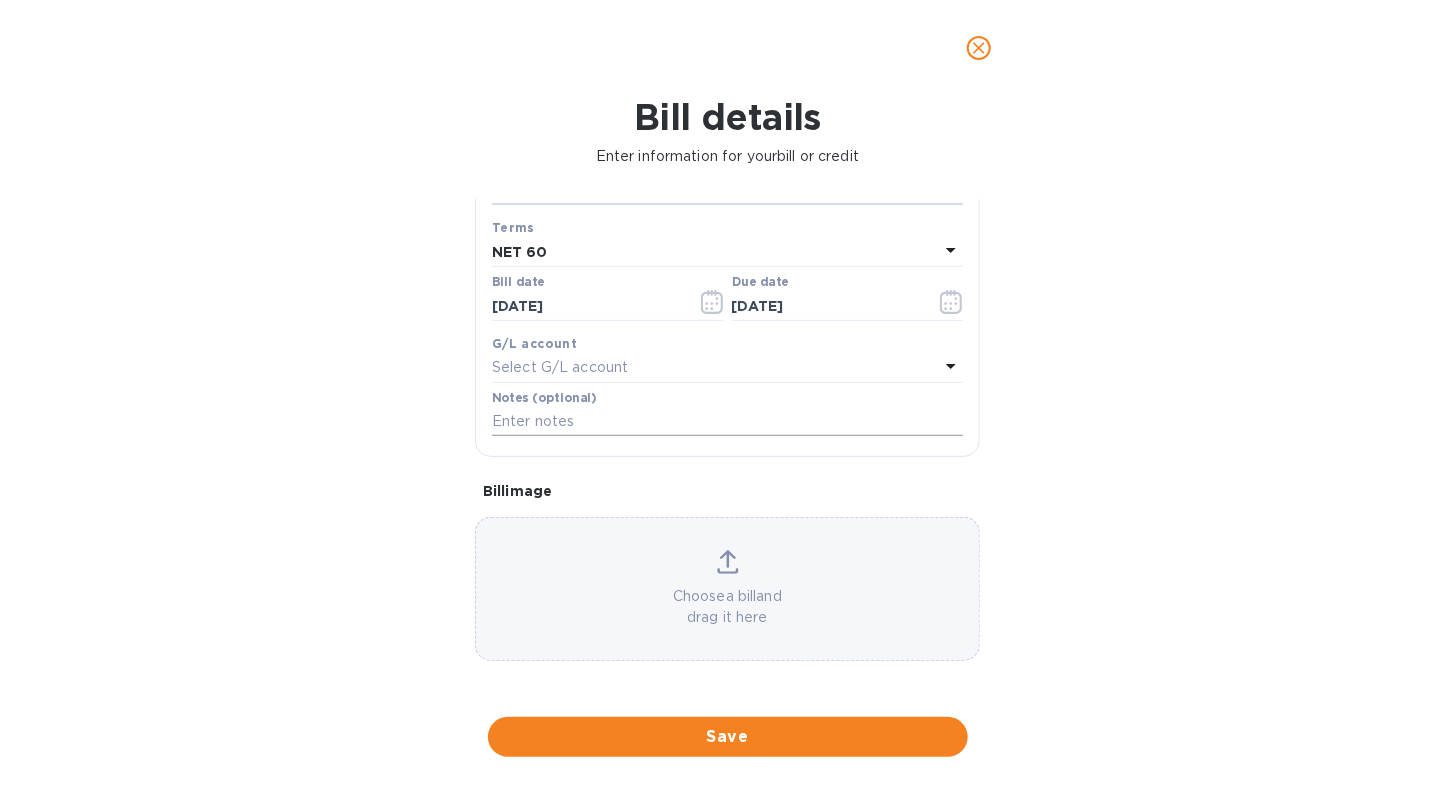 click at bounding box center (727, 422) 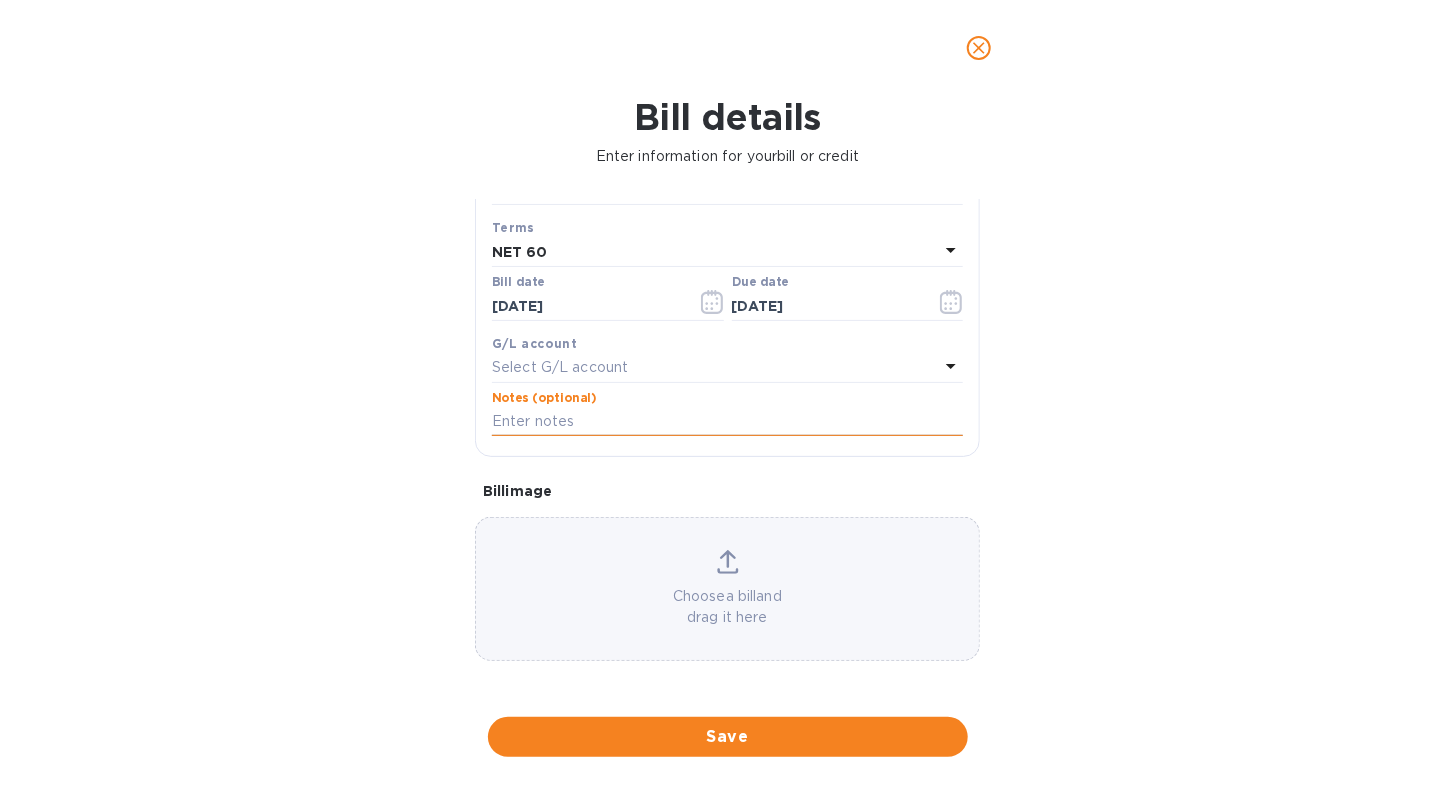 paste on "Invoice 2 - As of [DATE]" 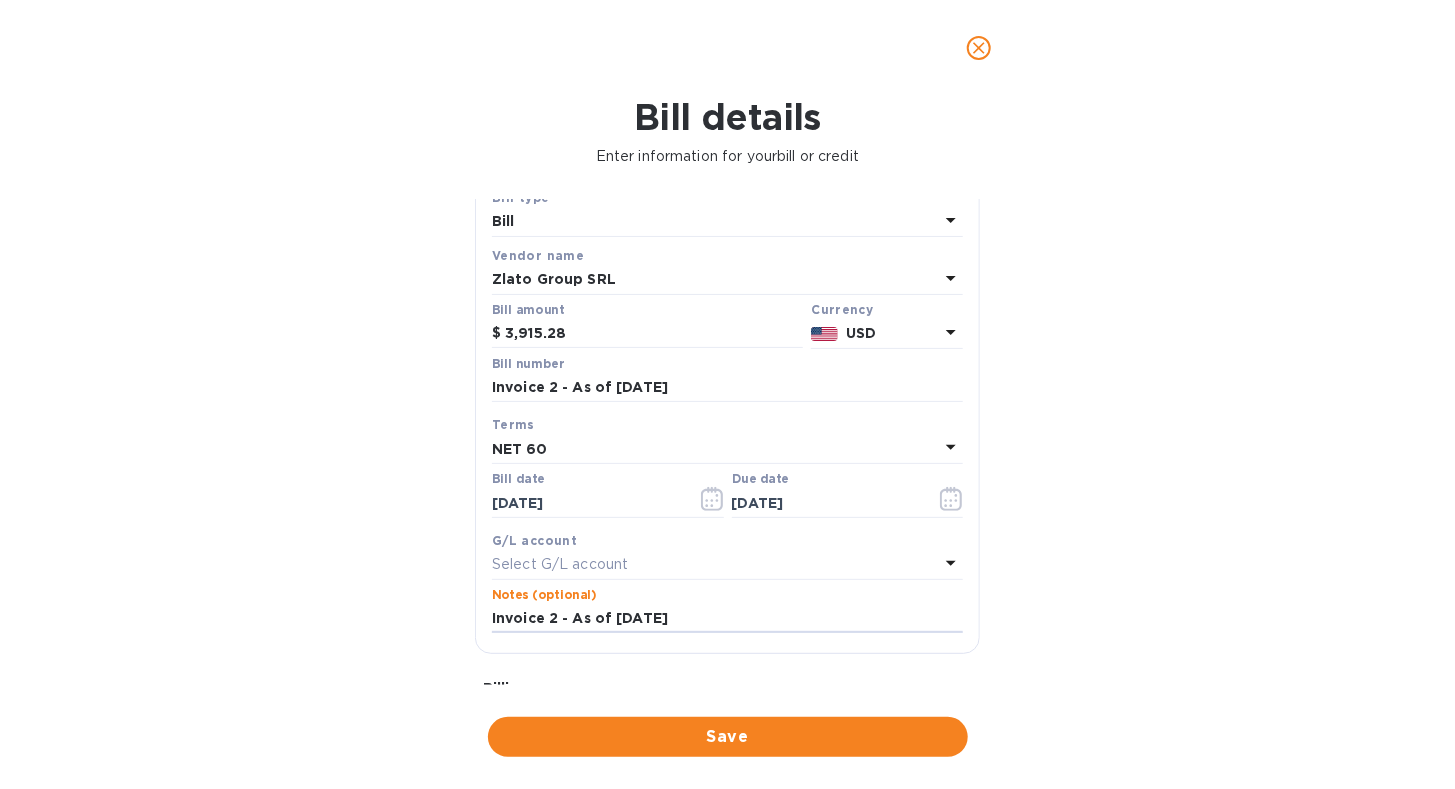 scroll, scrollTop: 0, scrollLeft: 0, axis: both 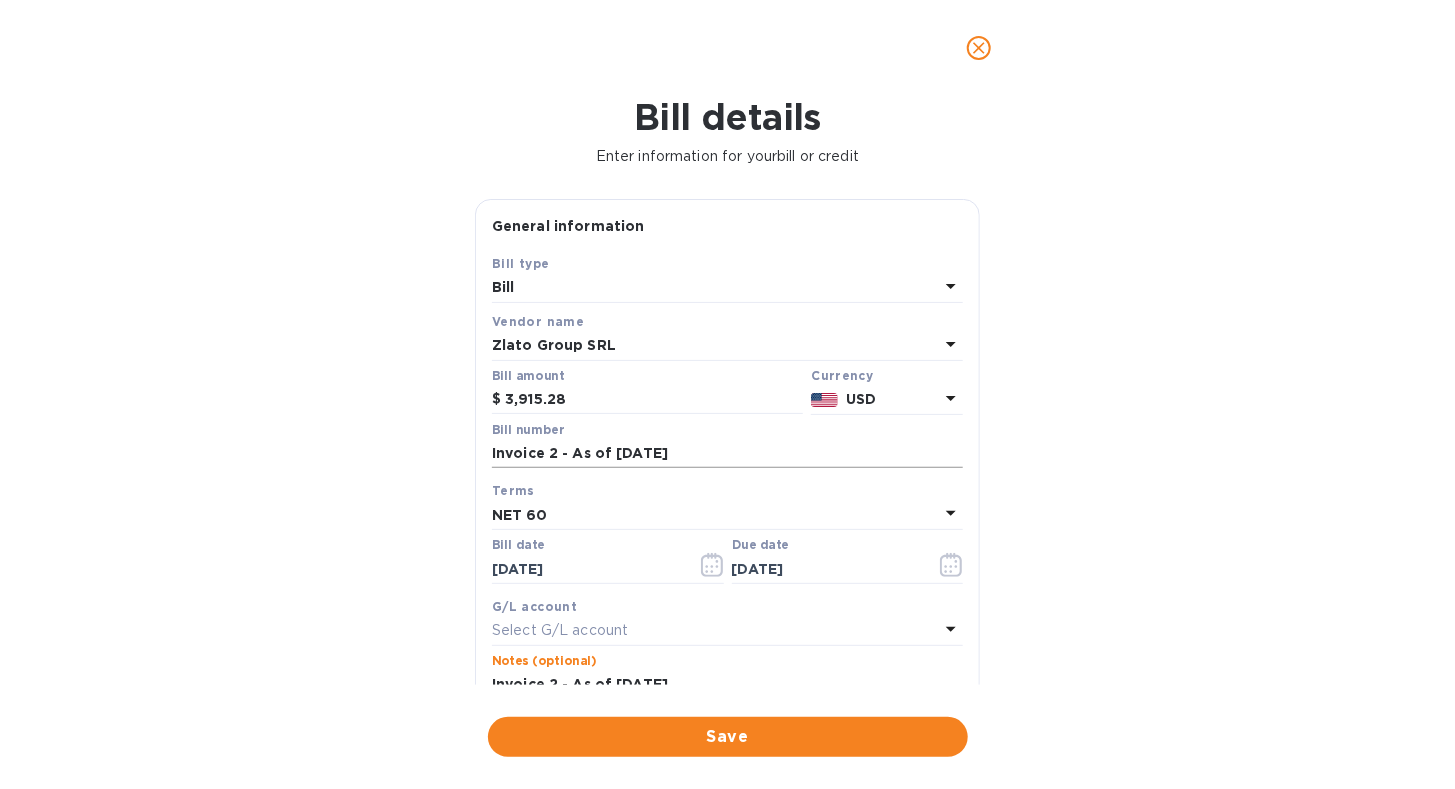 type on "Invoice 2 - As of [DATE]" 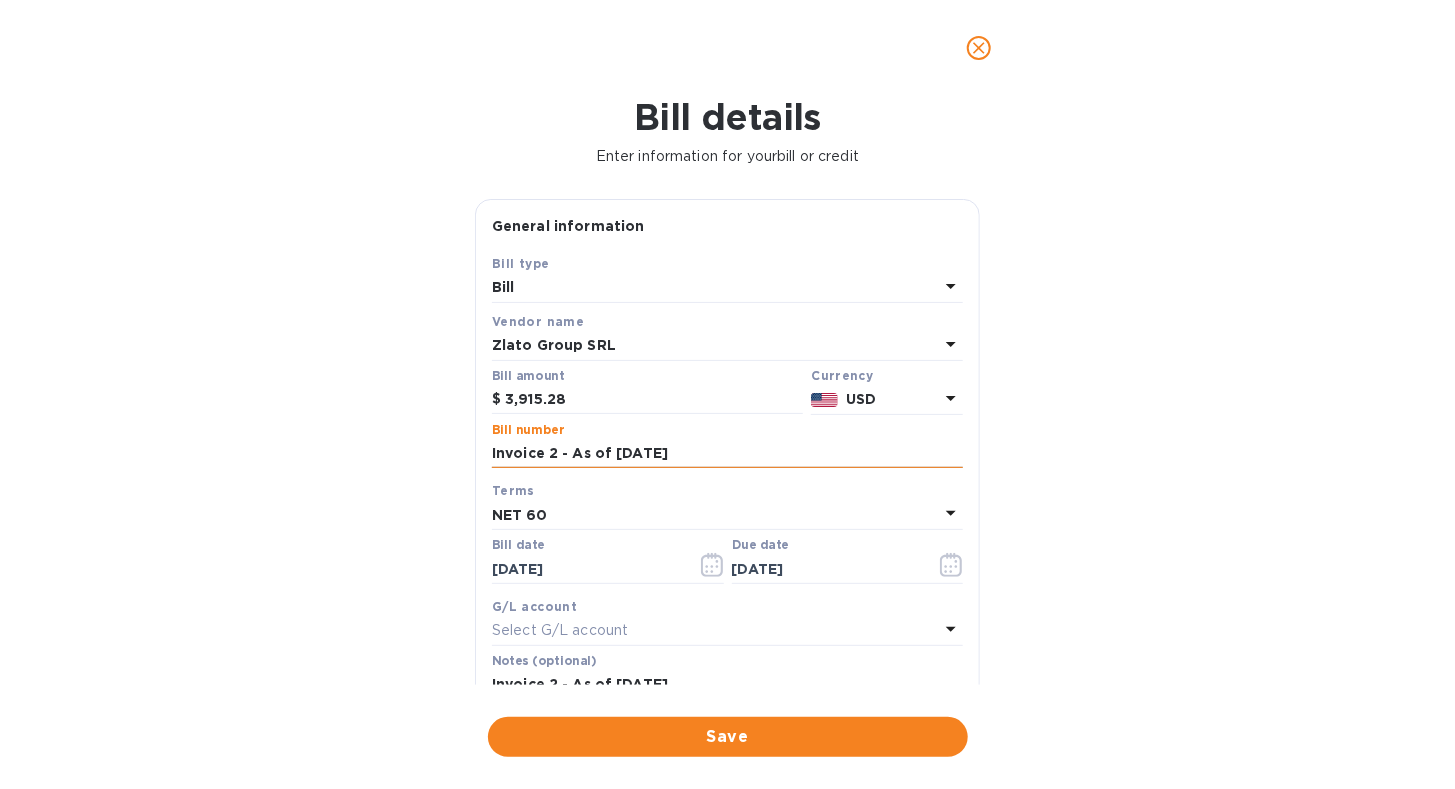 click on "Invoice 2 - As of [DATE]" at bounding box center [727, 454] 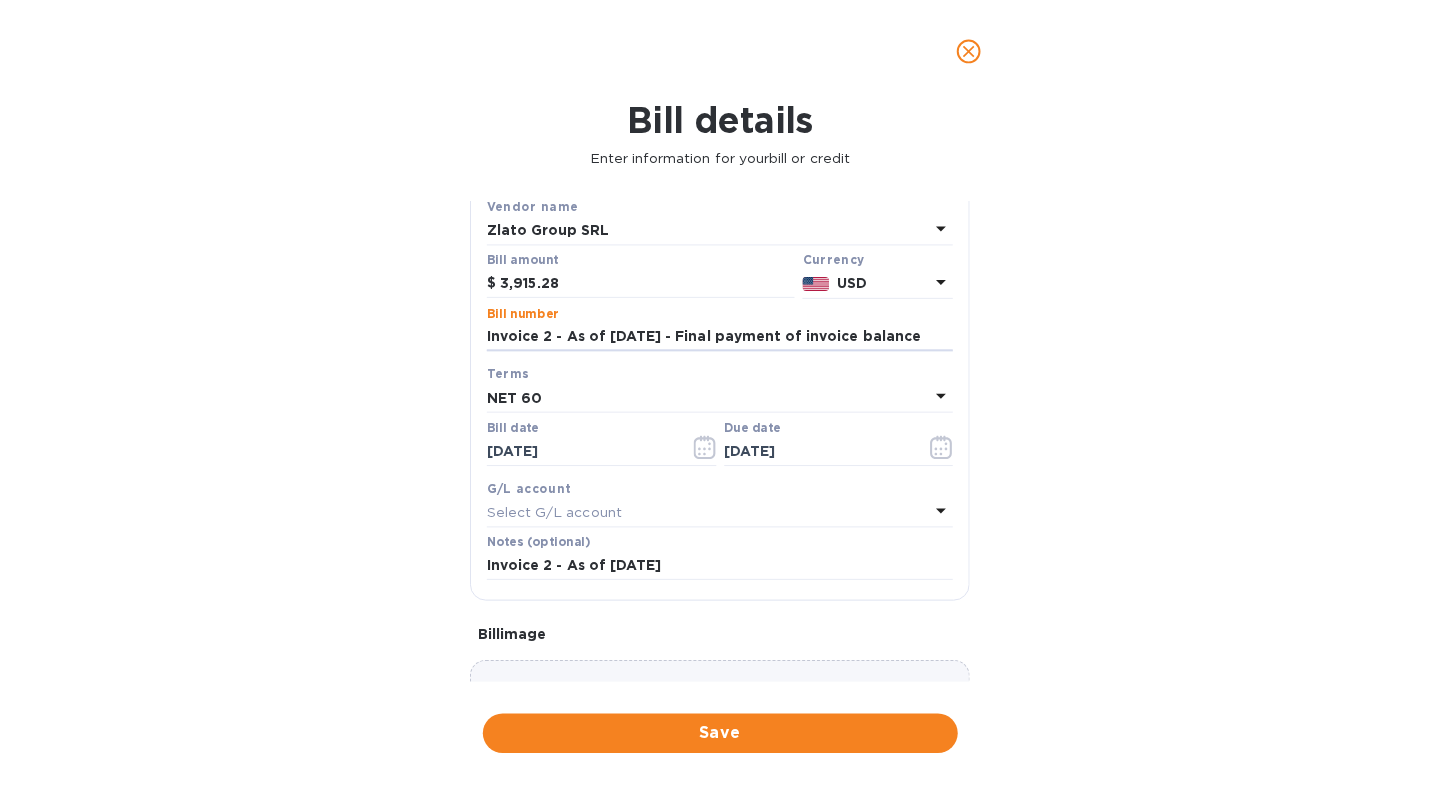 scroll, scrollTop: 200, scrollLeft: 0, axis: vertical 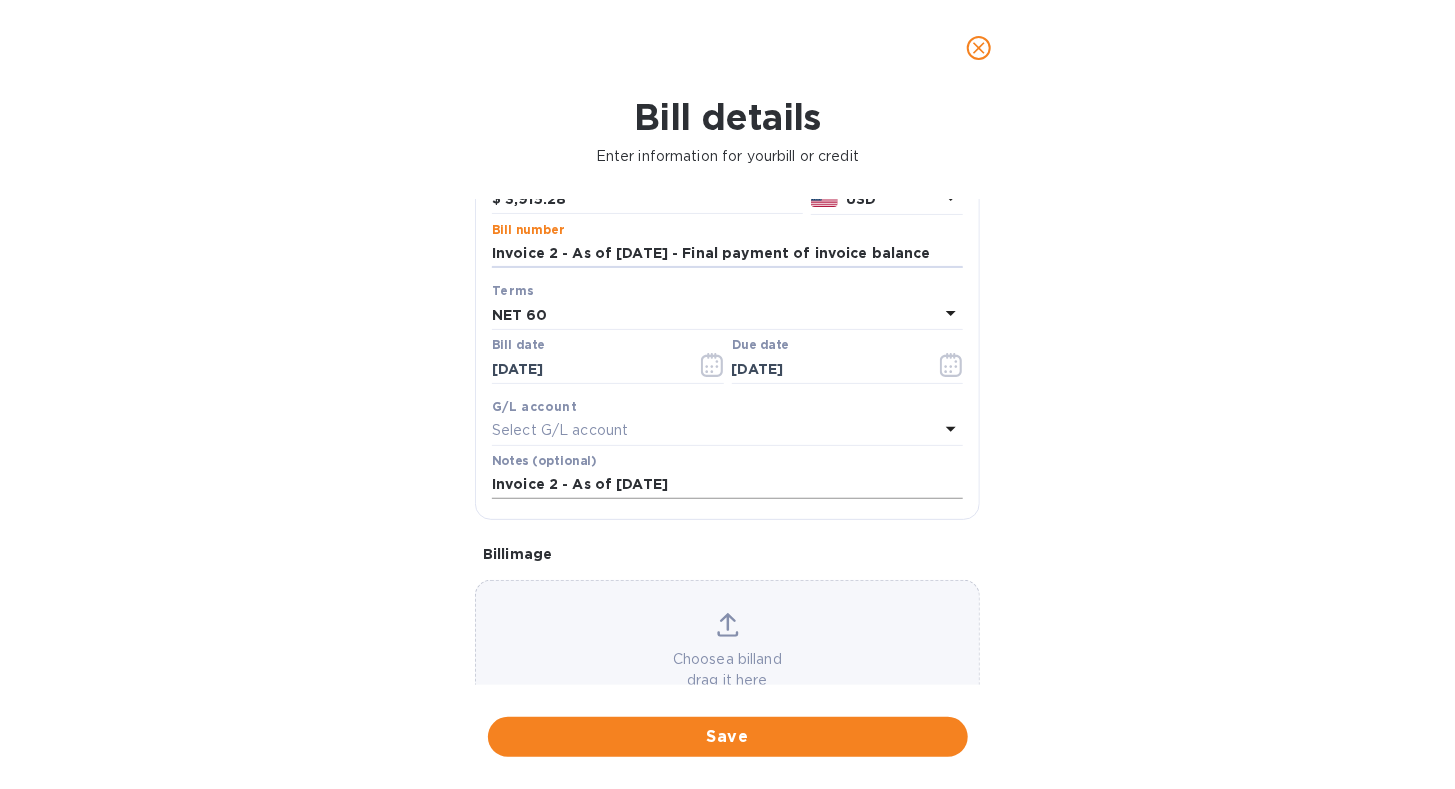 type on "Invoice 2 - As of [DATE] - Final payment of invoice balance" 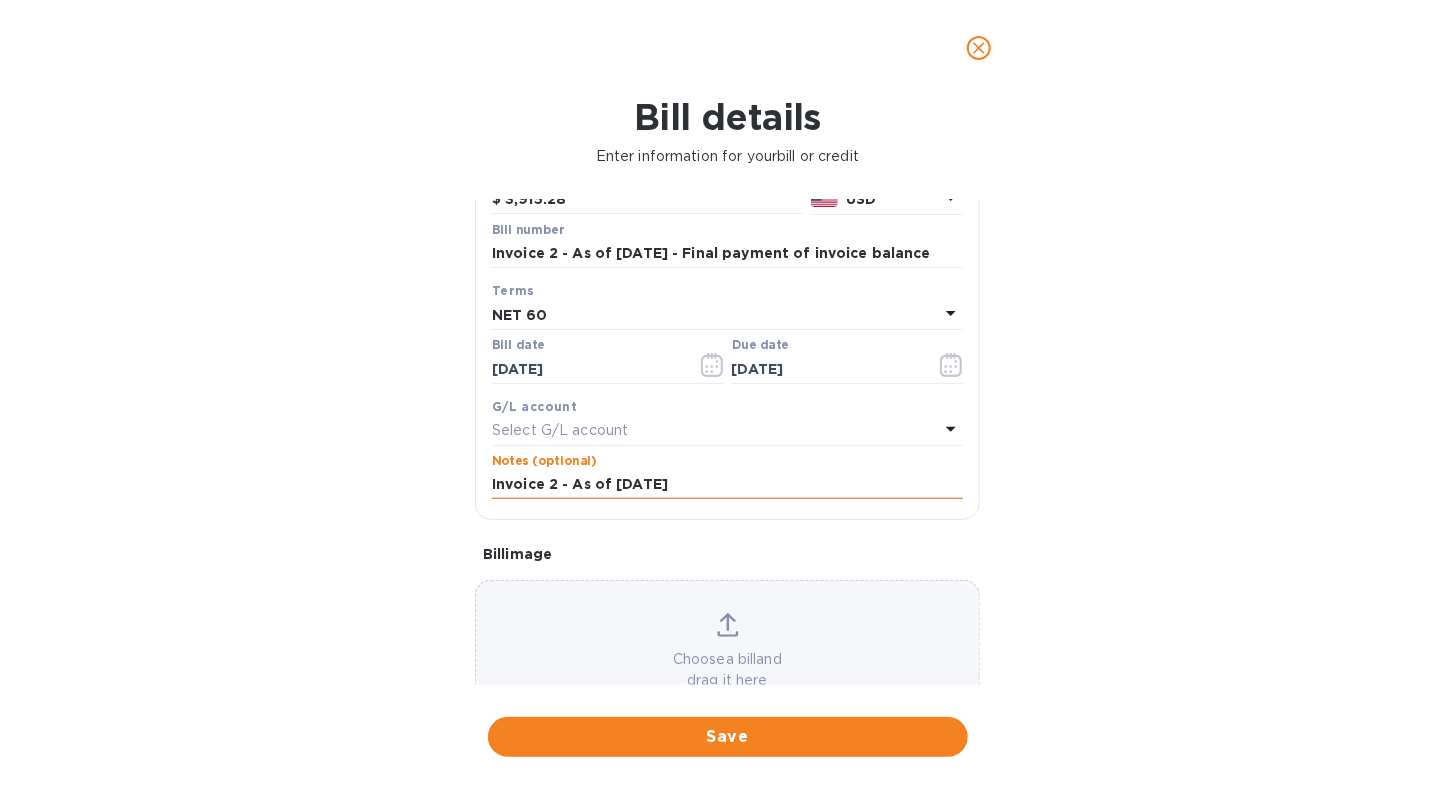 click on "Invoice 2 - As of [DATE]" at bounding box center [727, 485] 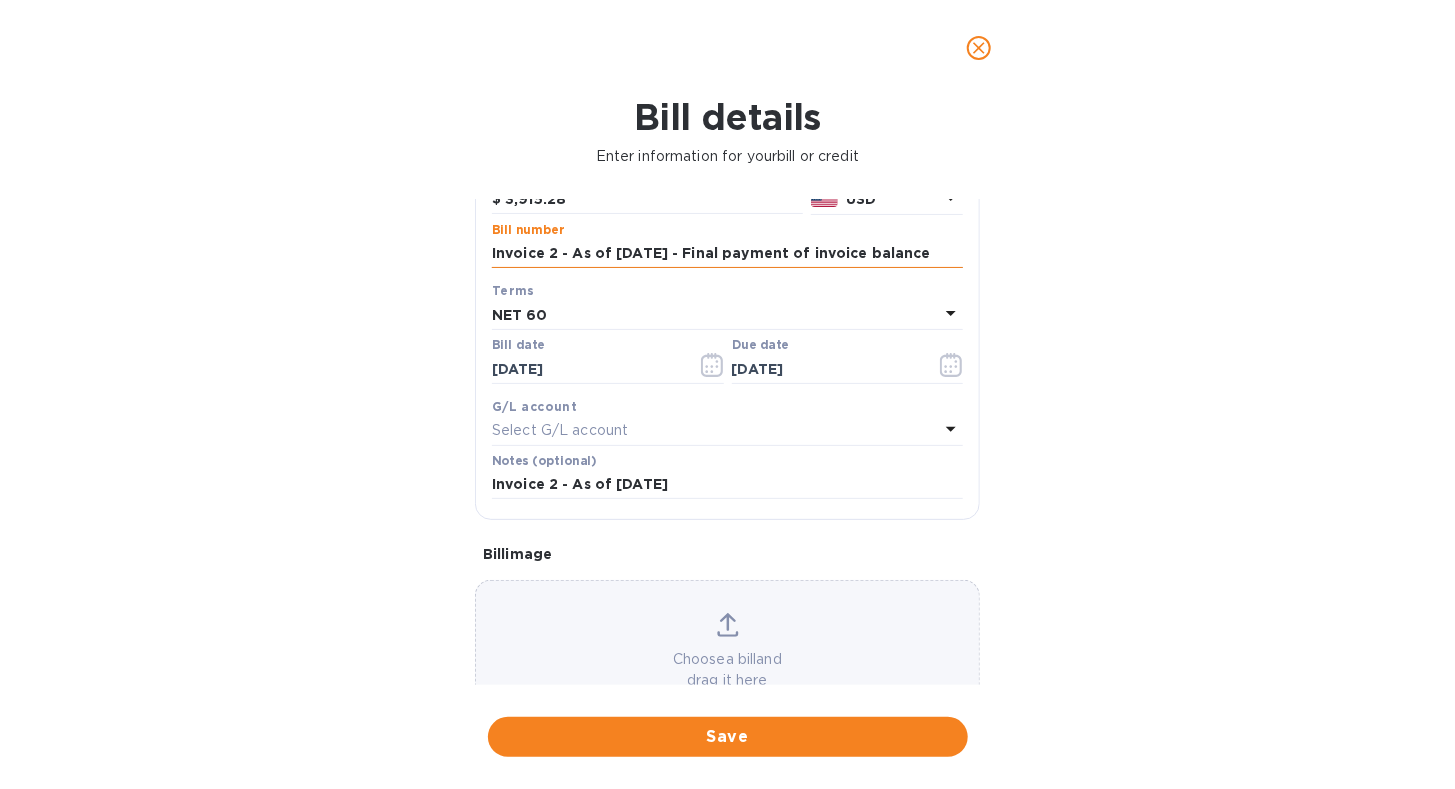 drag, startPoint x: 683, startPoint y: 252, endPoint x: 941, endPoint y: 247, distance: 258.04843 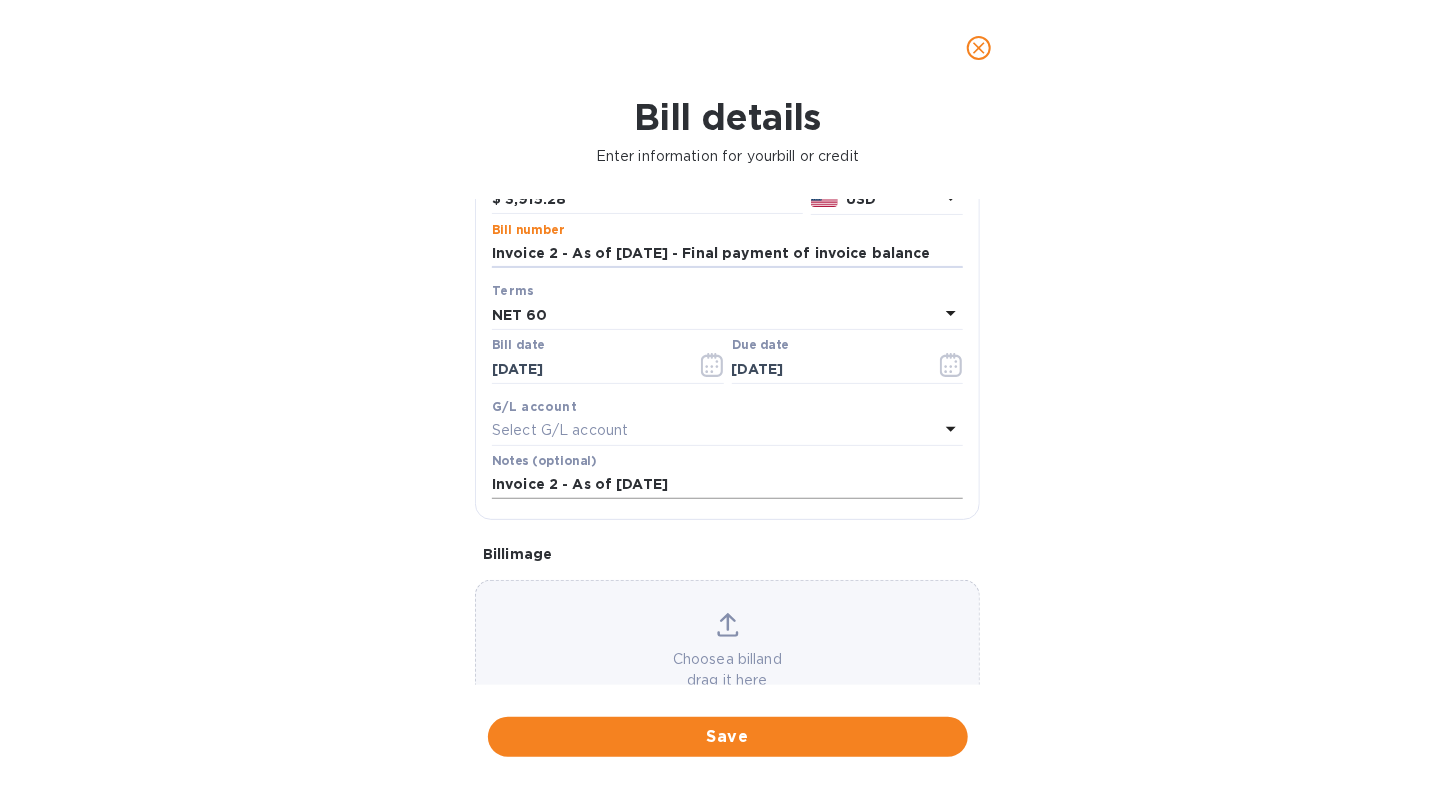 click on "Invoice 2 - As of [DATE]" at bounding box center [727, 485] 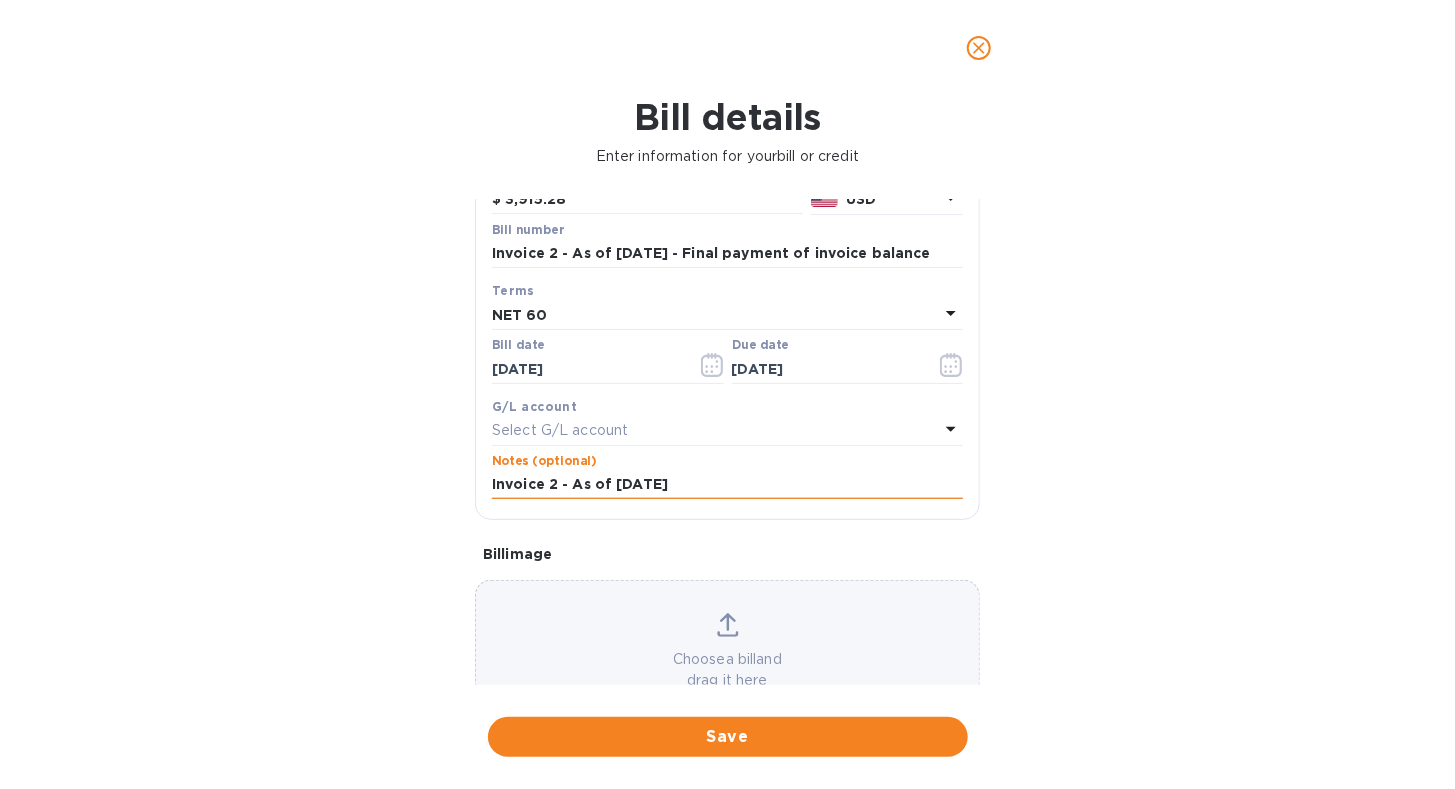 paste on "- Final payment of invoice balance" 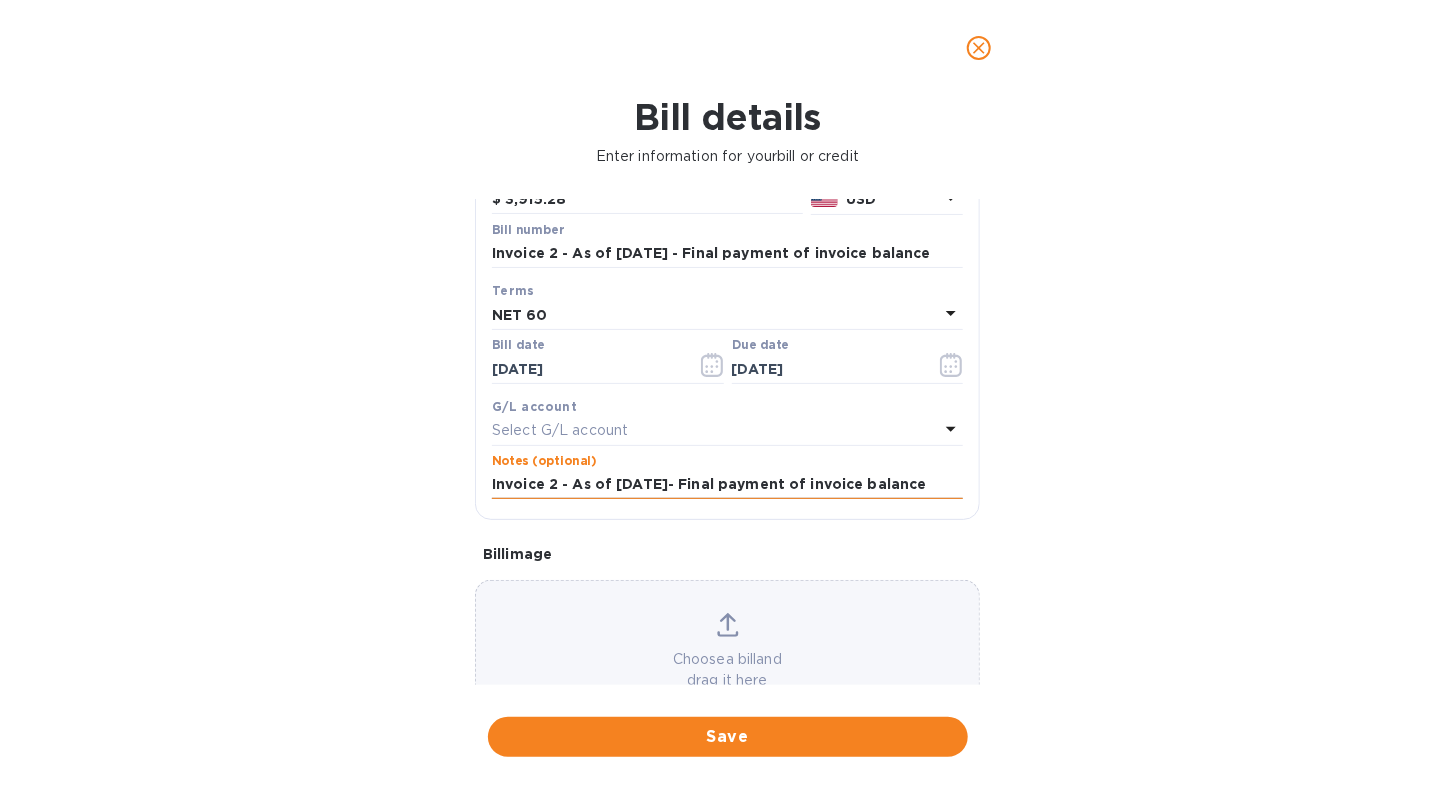 click on "Invoice 2 - As of [DATE]- Final payment of invoice balance" at bounding box center (727, 485) 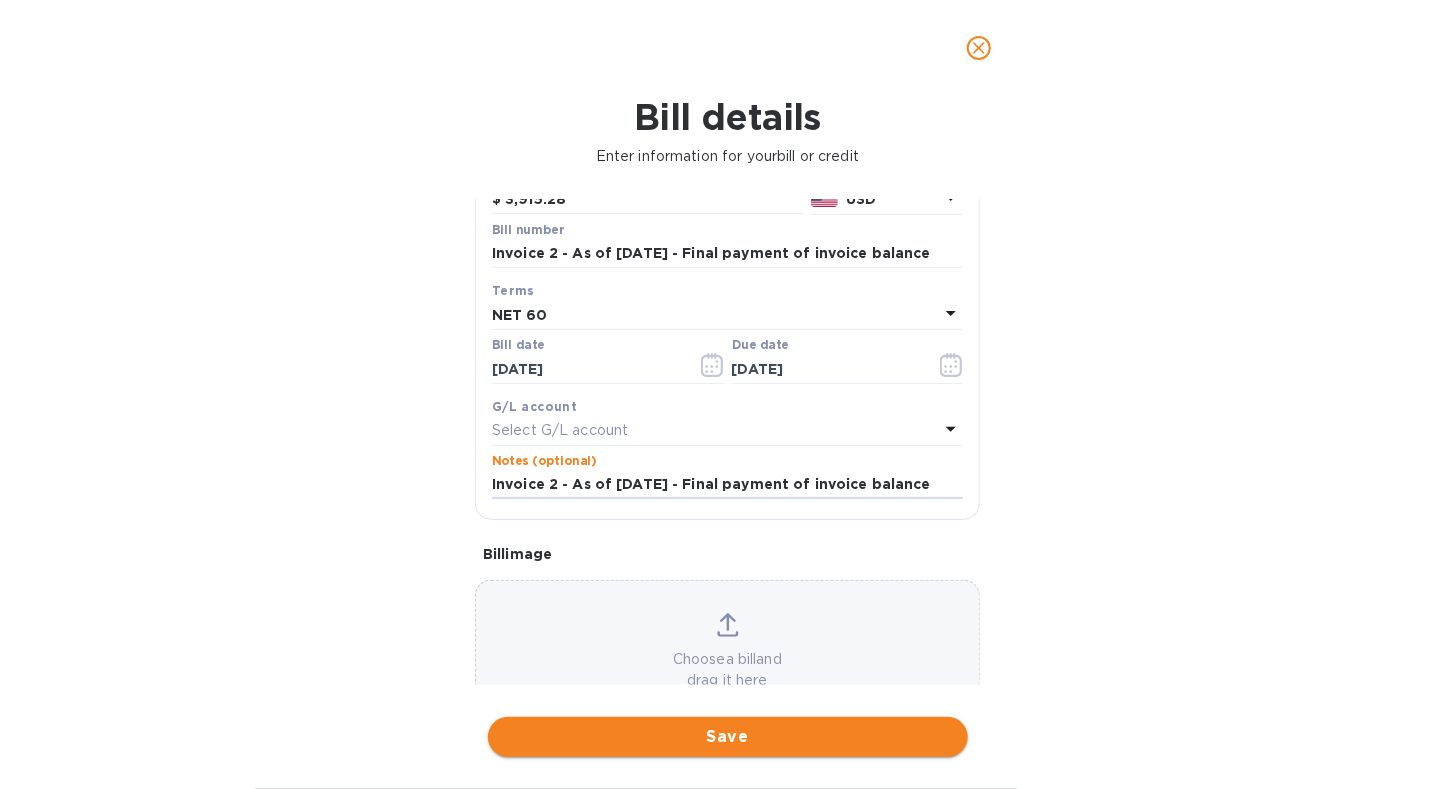 type on "Invoice 2 - As of [DATE] - Final payment of invoice balance" 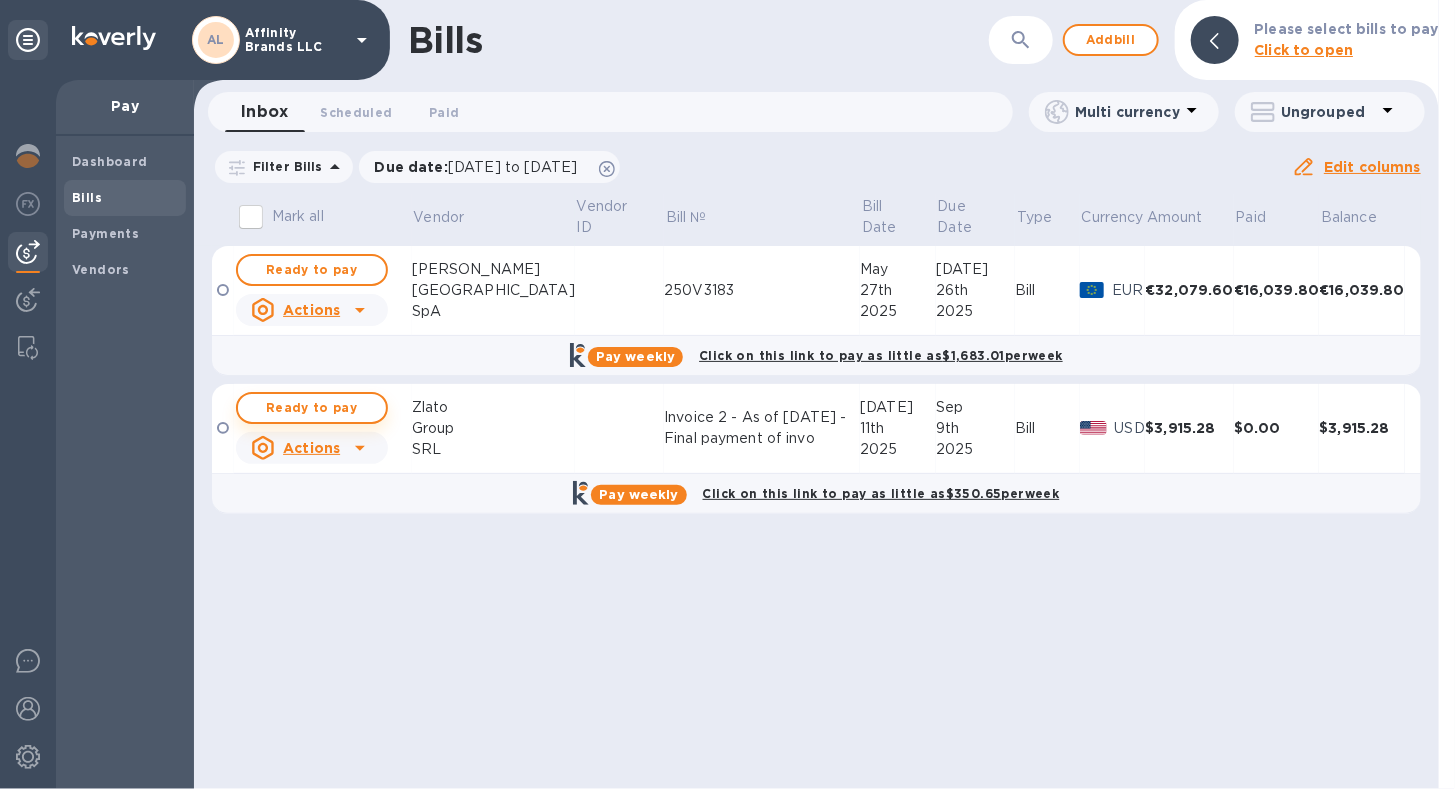 click on "Ready to pay" at bounding box center (312, 408) 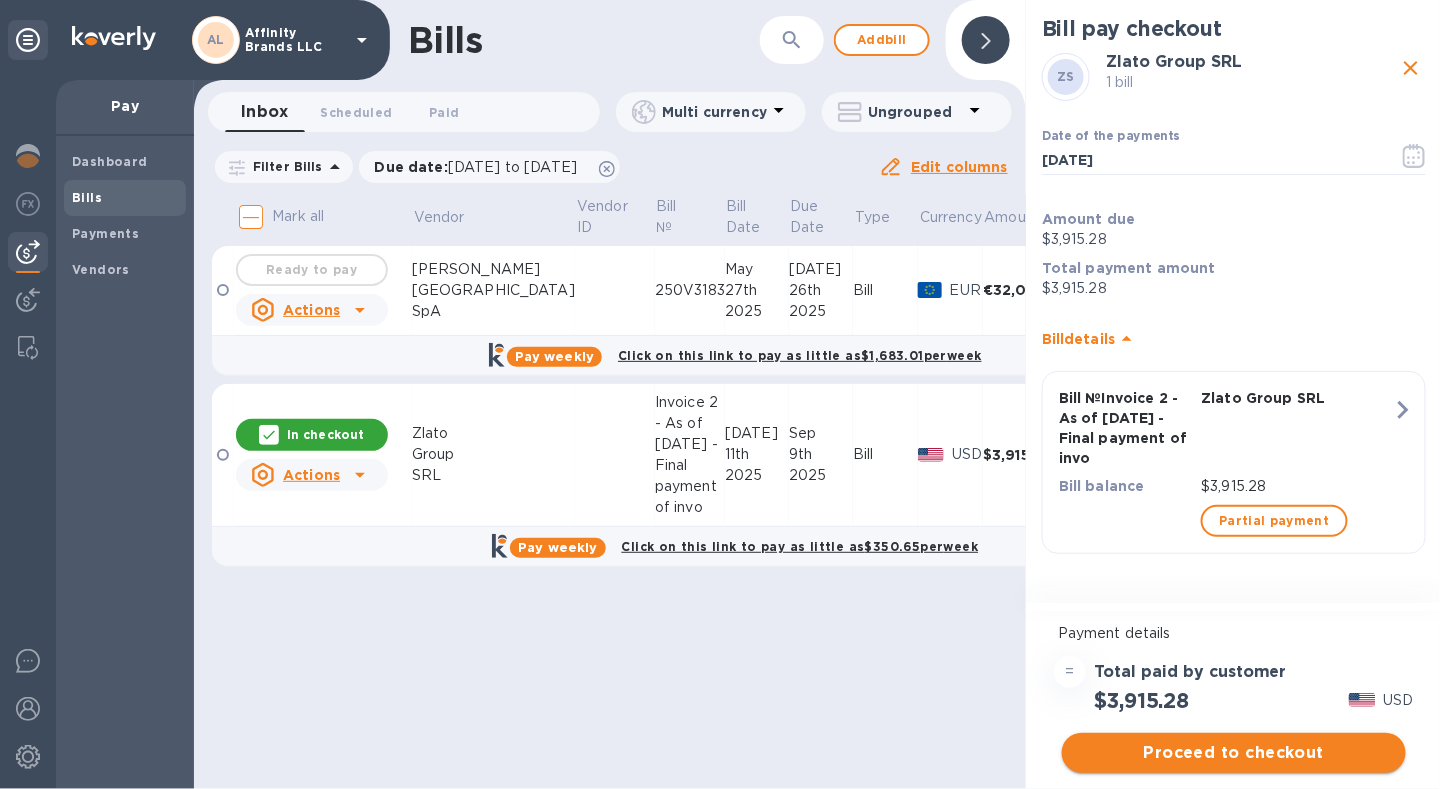 click on "Proceed to checkout" at bounding box center [1234, 753] 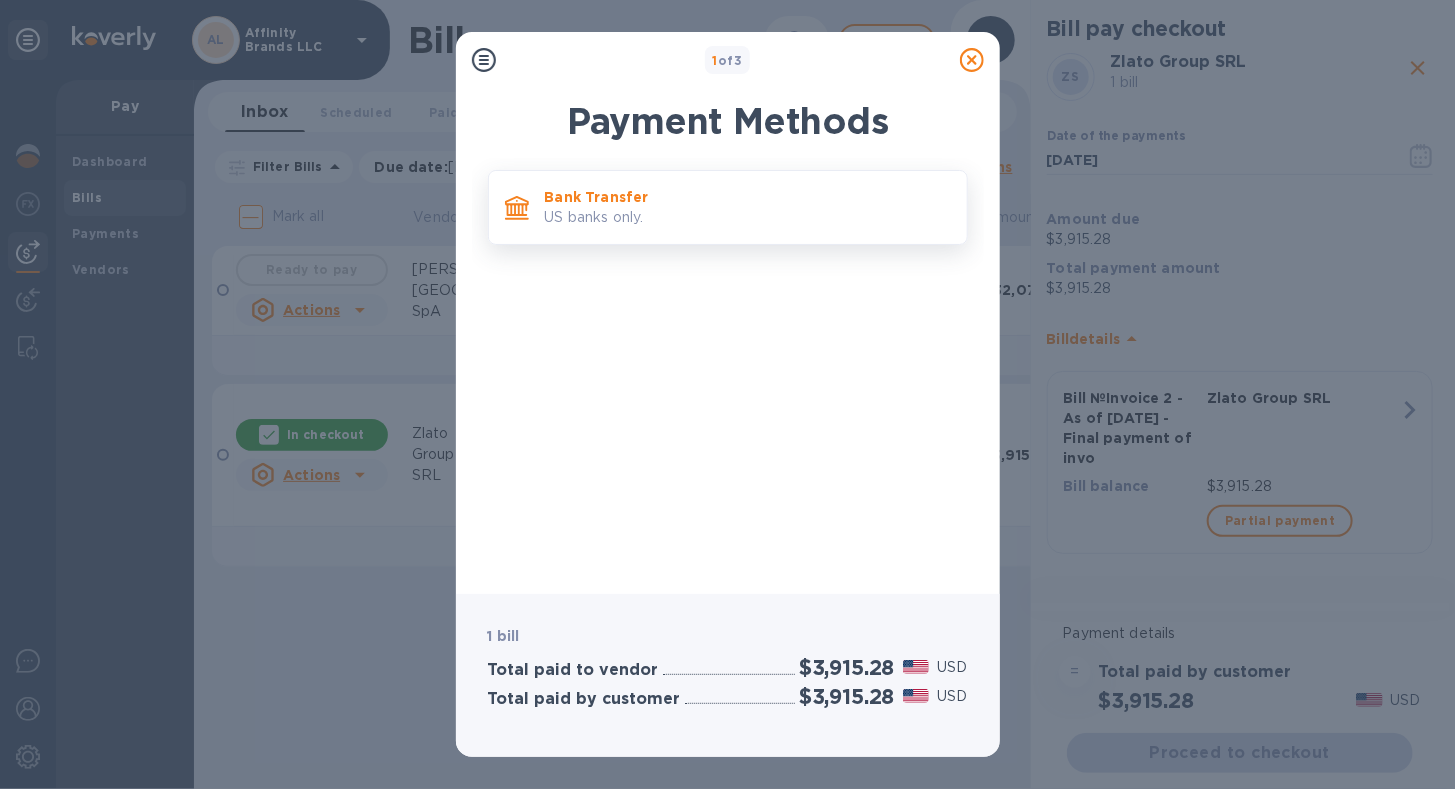 click on "Bank Transfer US banks only." at bounding box center [728, 207] 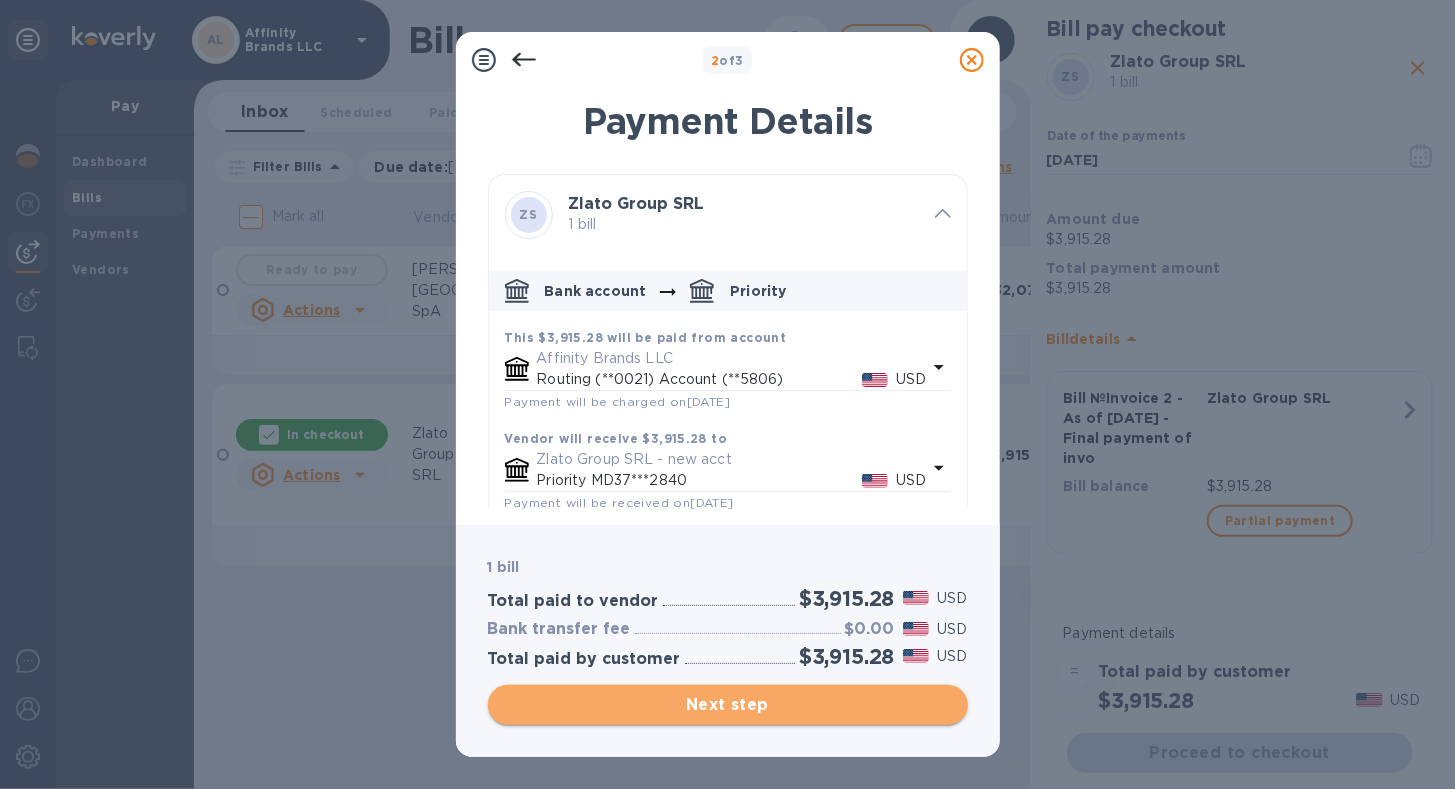 click on "Next step" at bounding box center (728, 705) 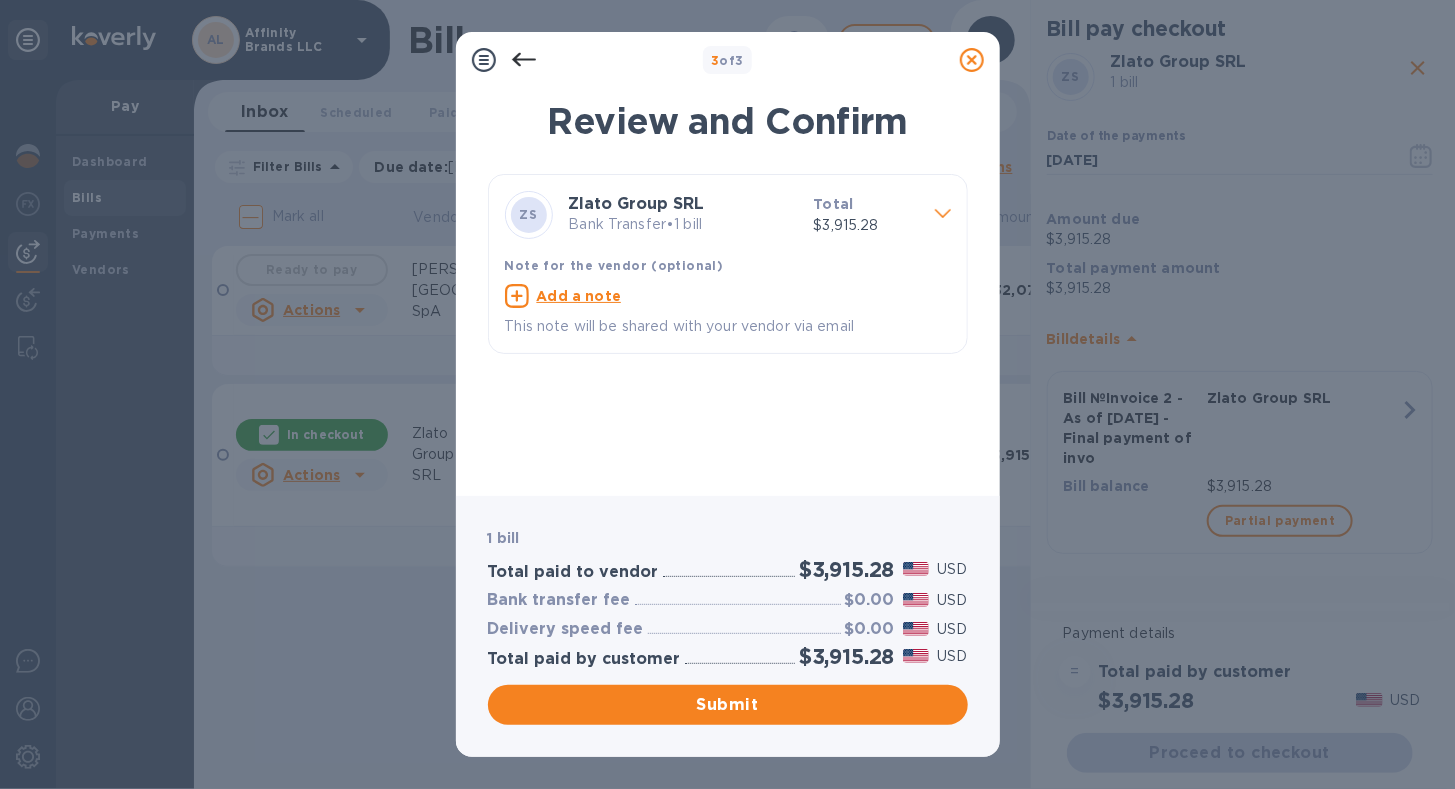 click on "Bank Transfer  •  1 bill" at bounding box center (683, 224) 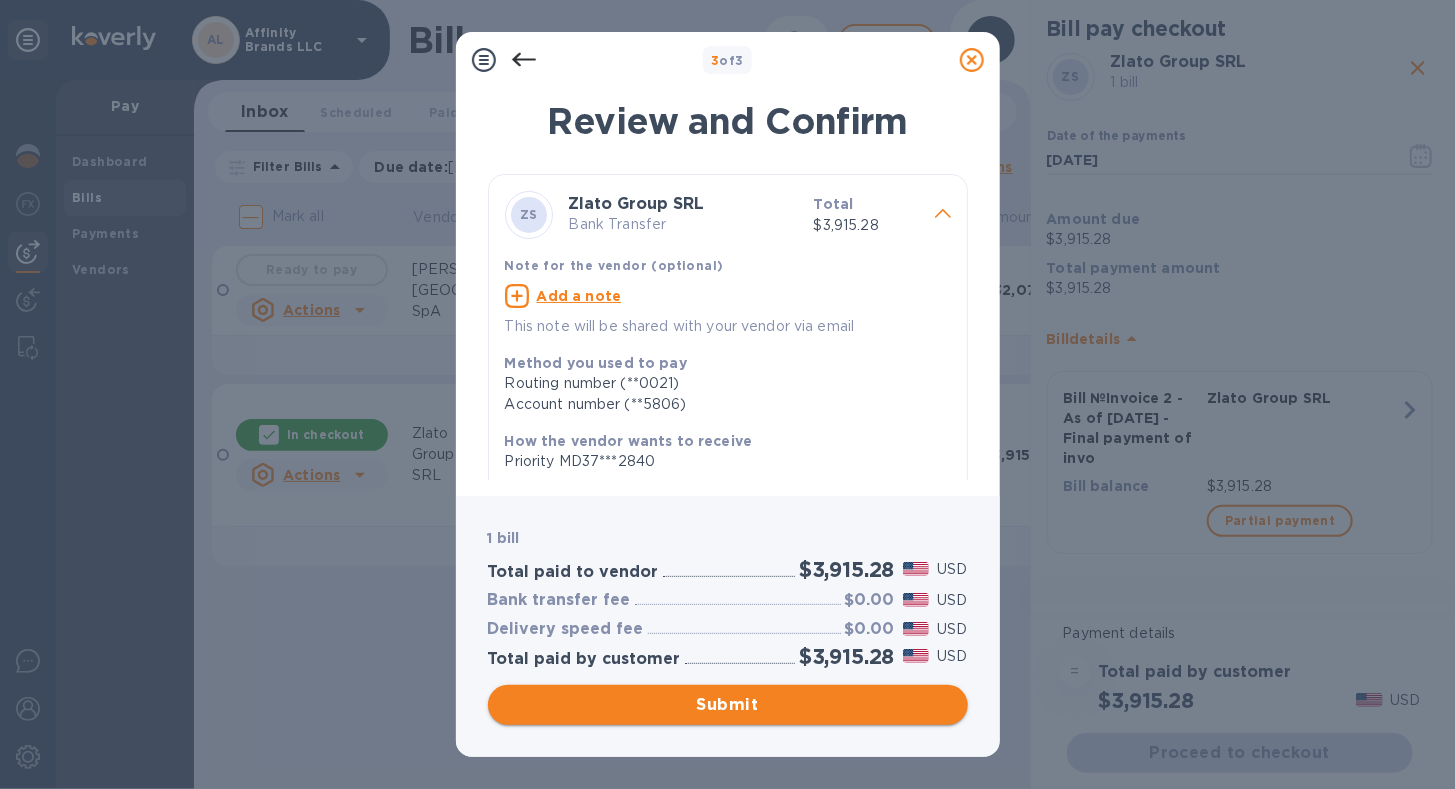 click on "Submit" at bounding box center (728, 705) 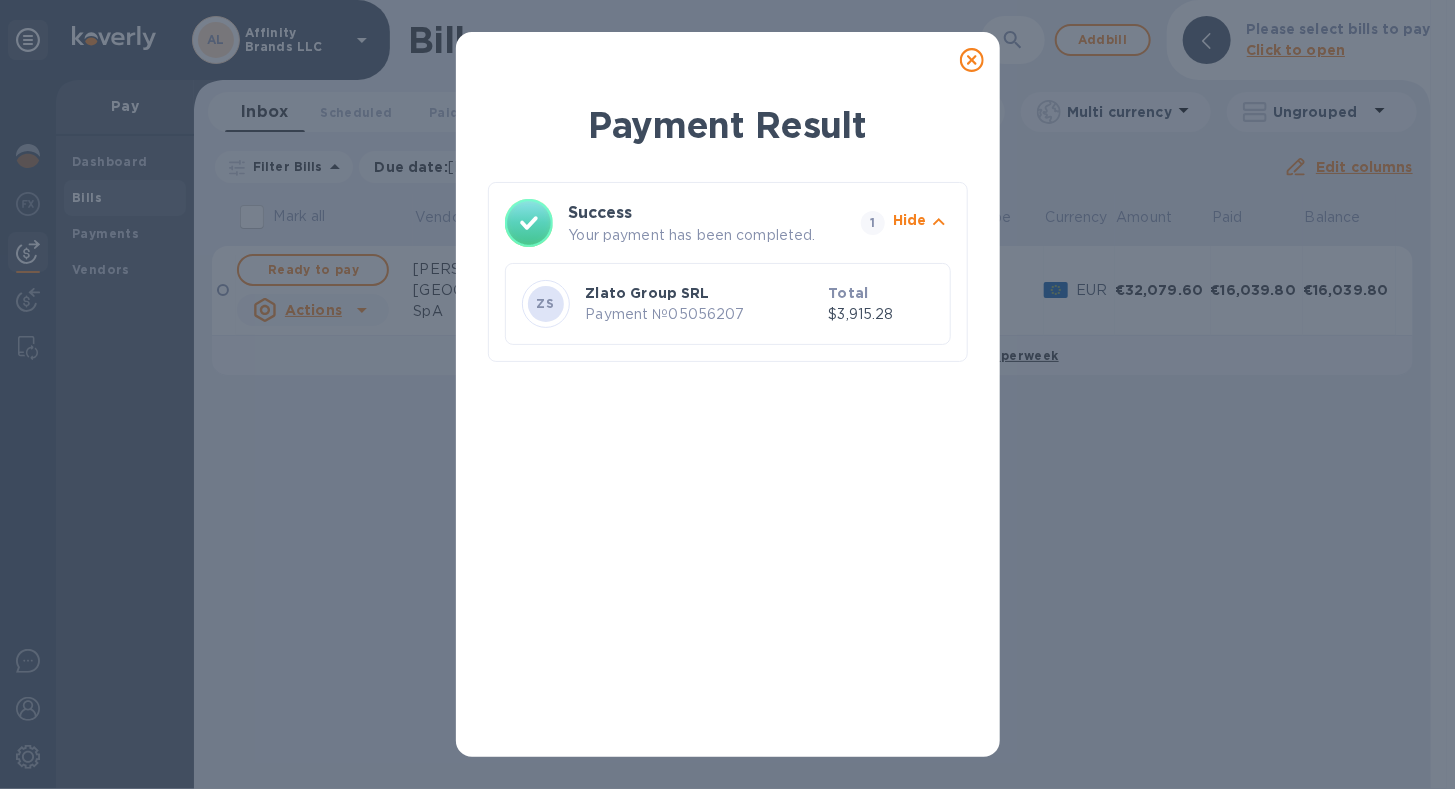 click 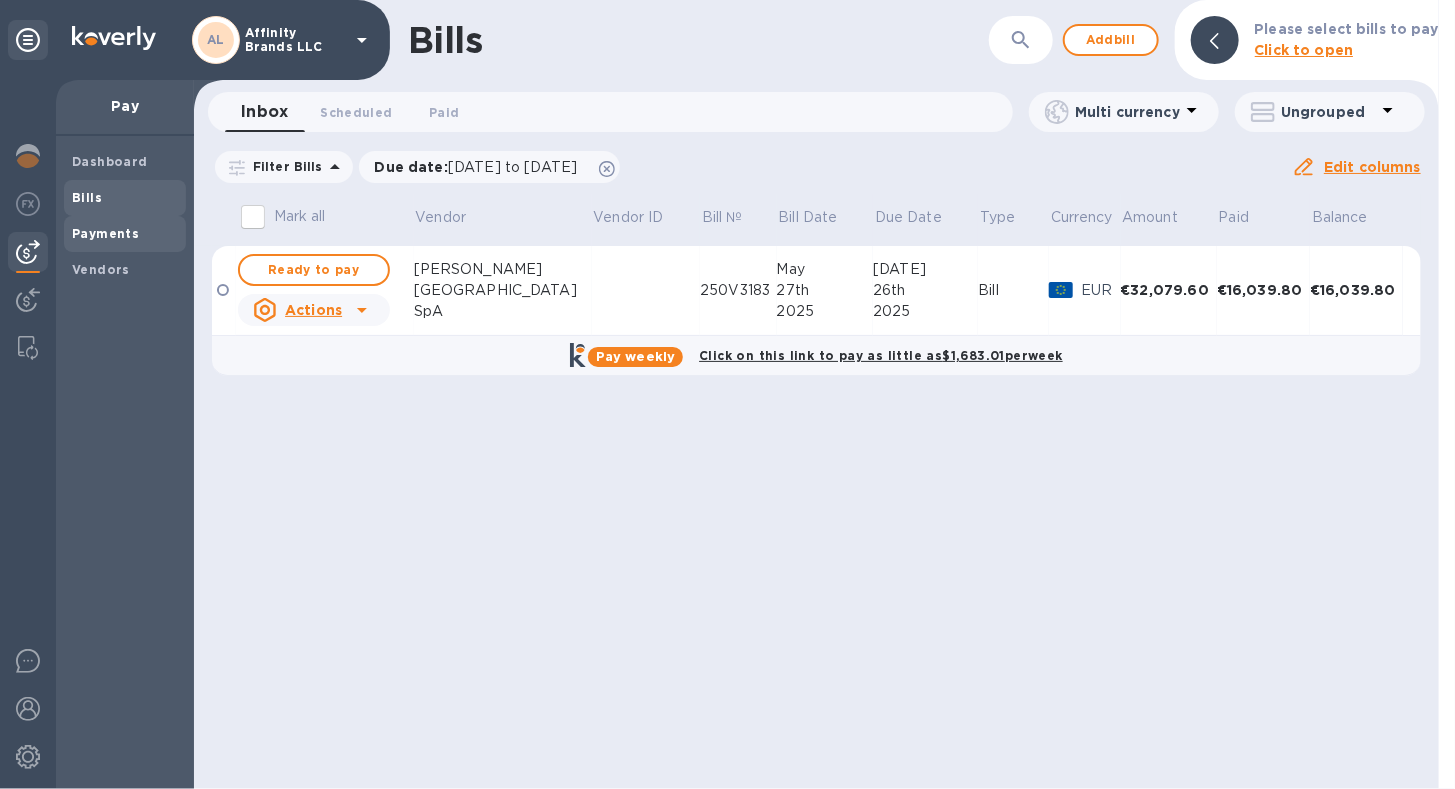 click on "Payments" at bounding box center [105, 233] 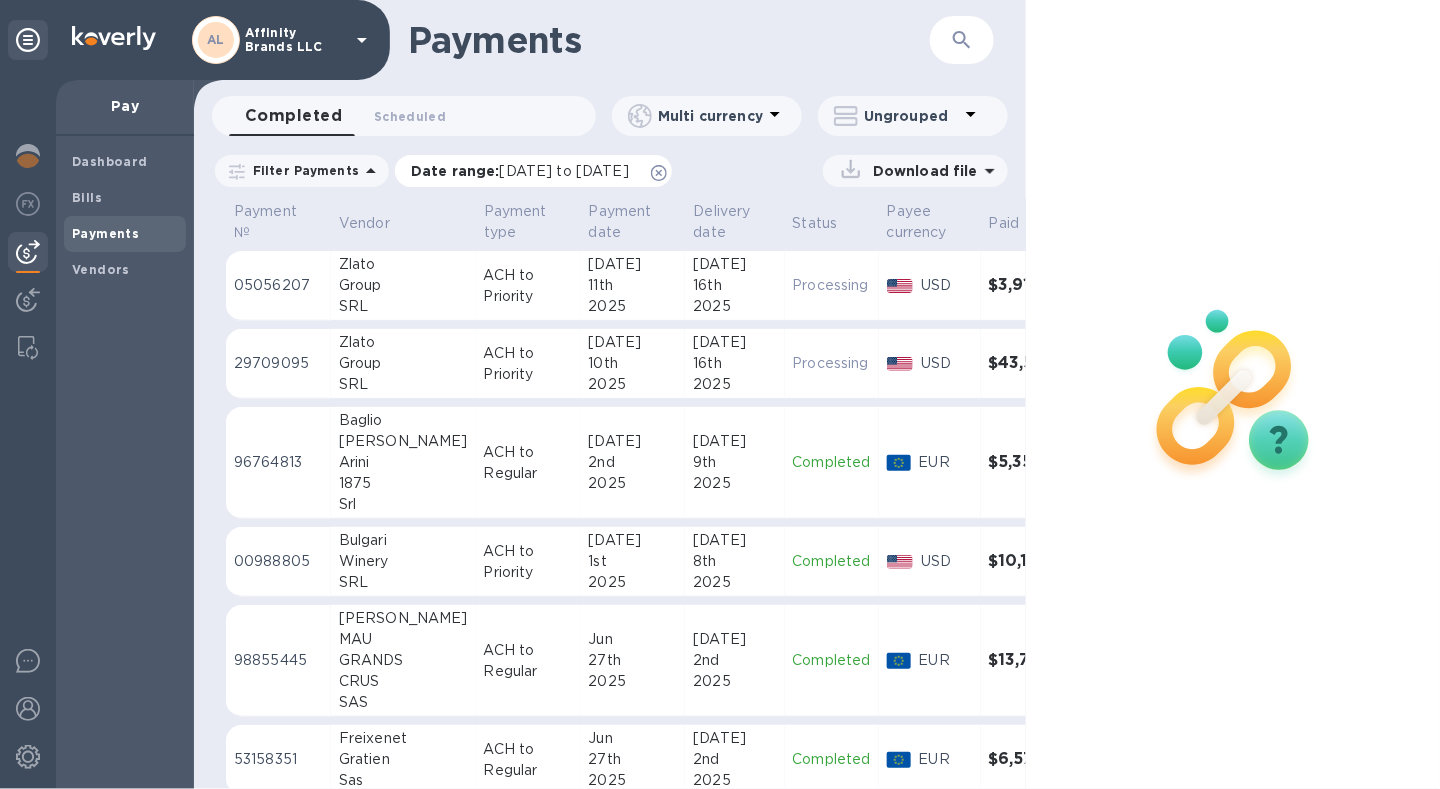 click on "[DATE] to [DATE]" at bounding box center (564, 171) 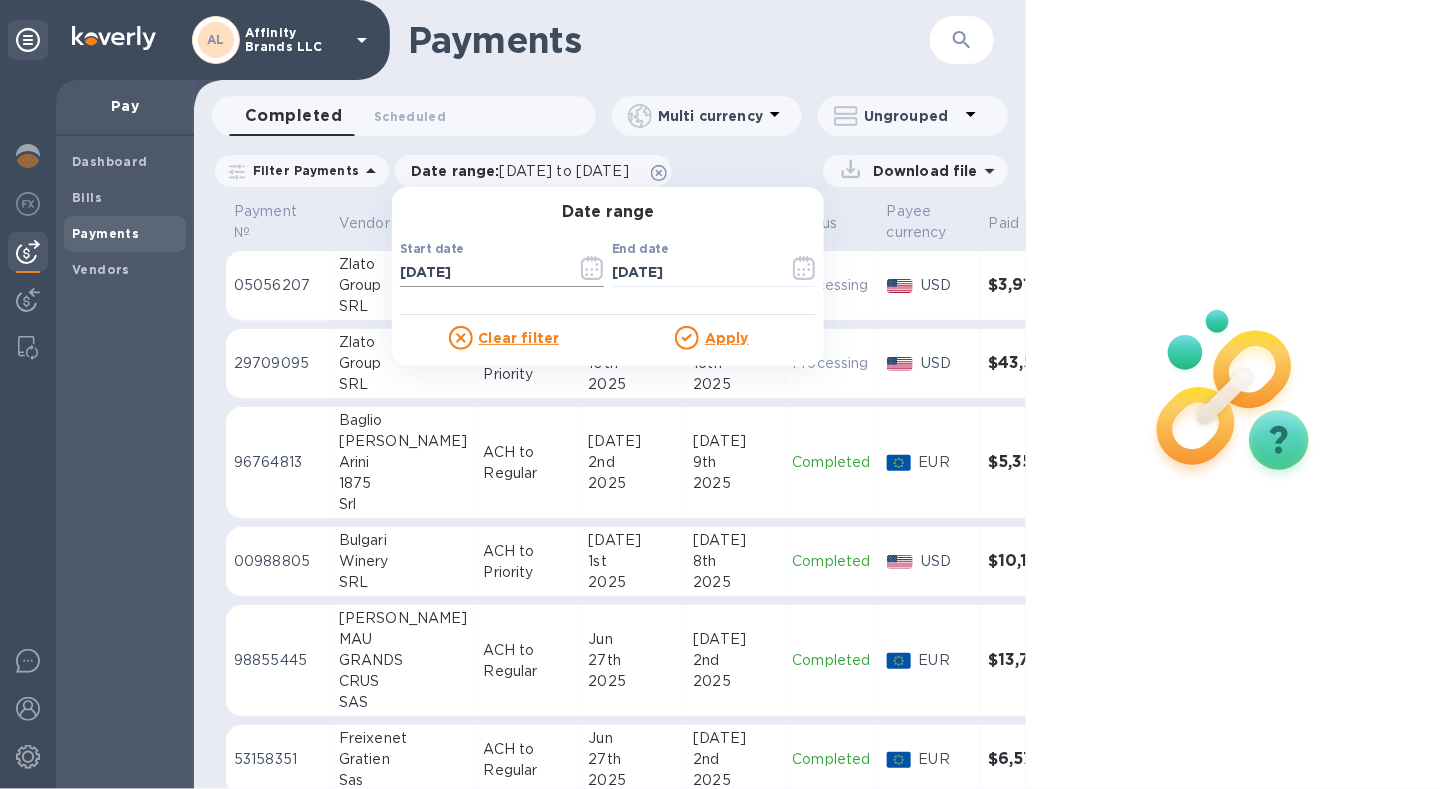 click at bounding box center [592, 268] 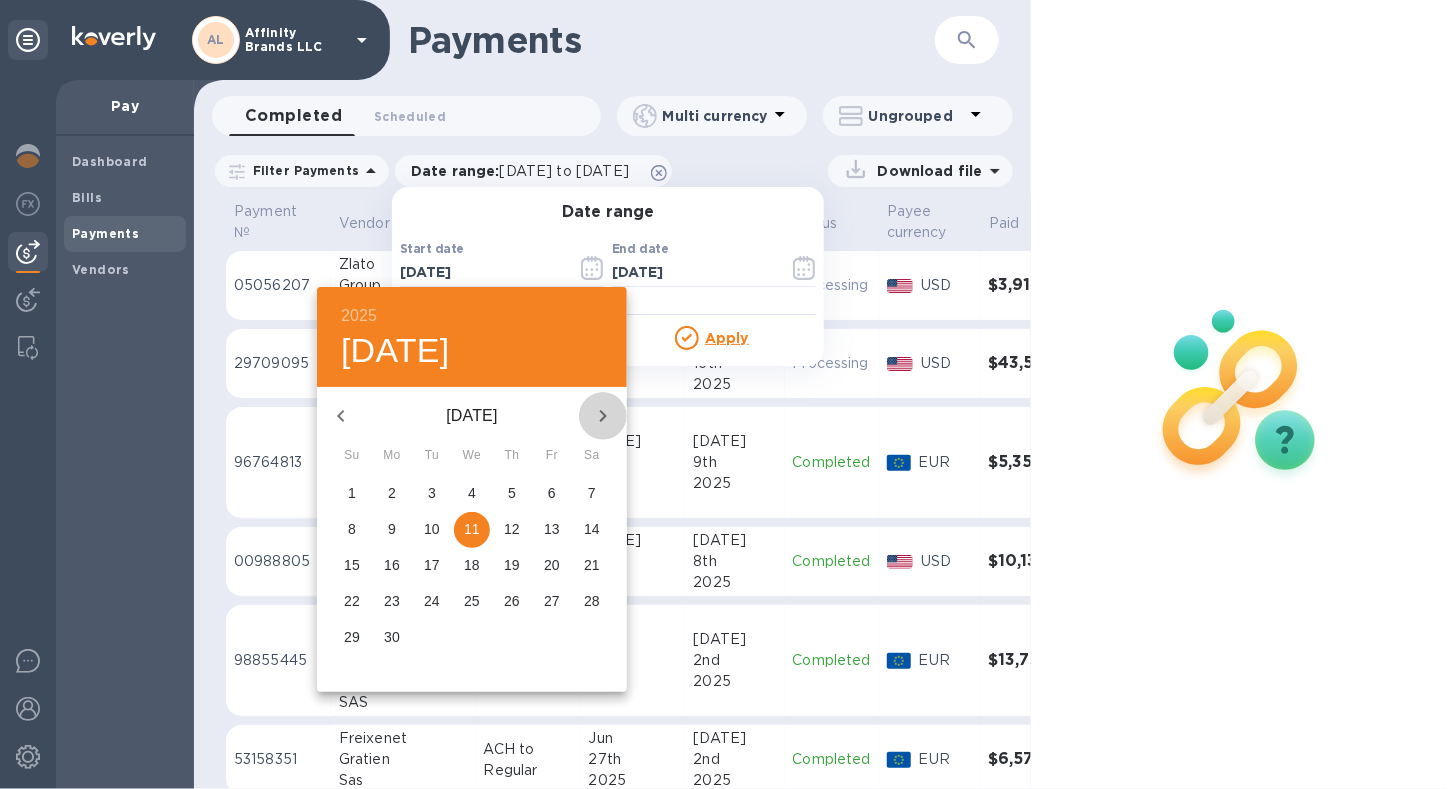 click 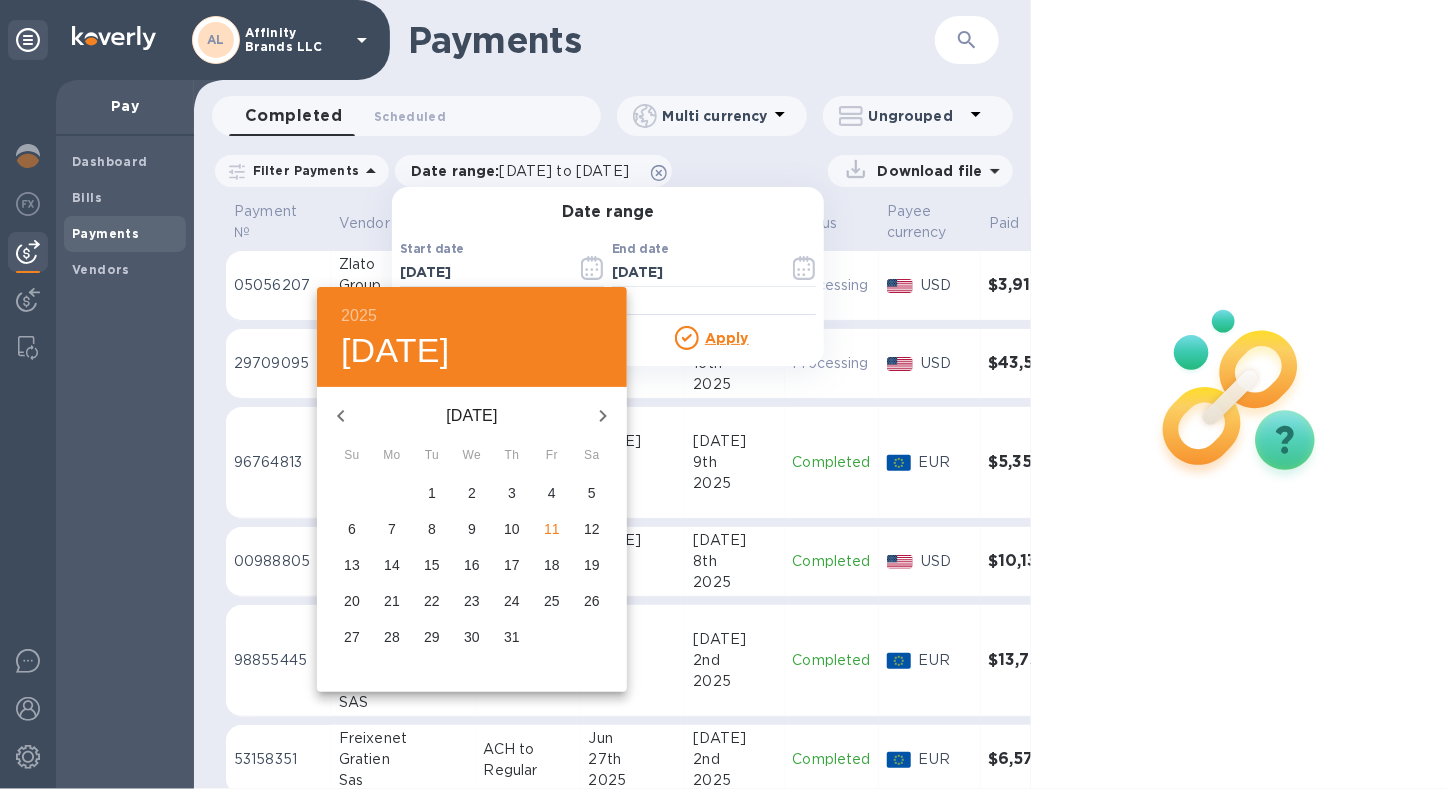 click on "11" at bounding box center (552, 529) 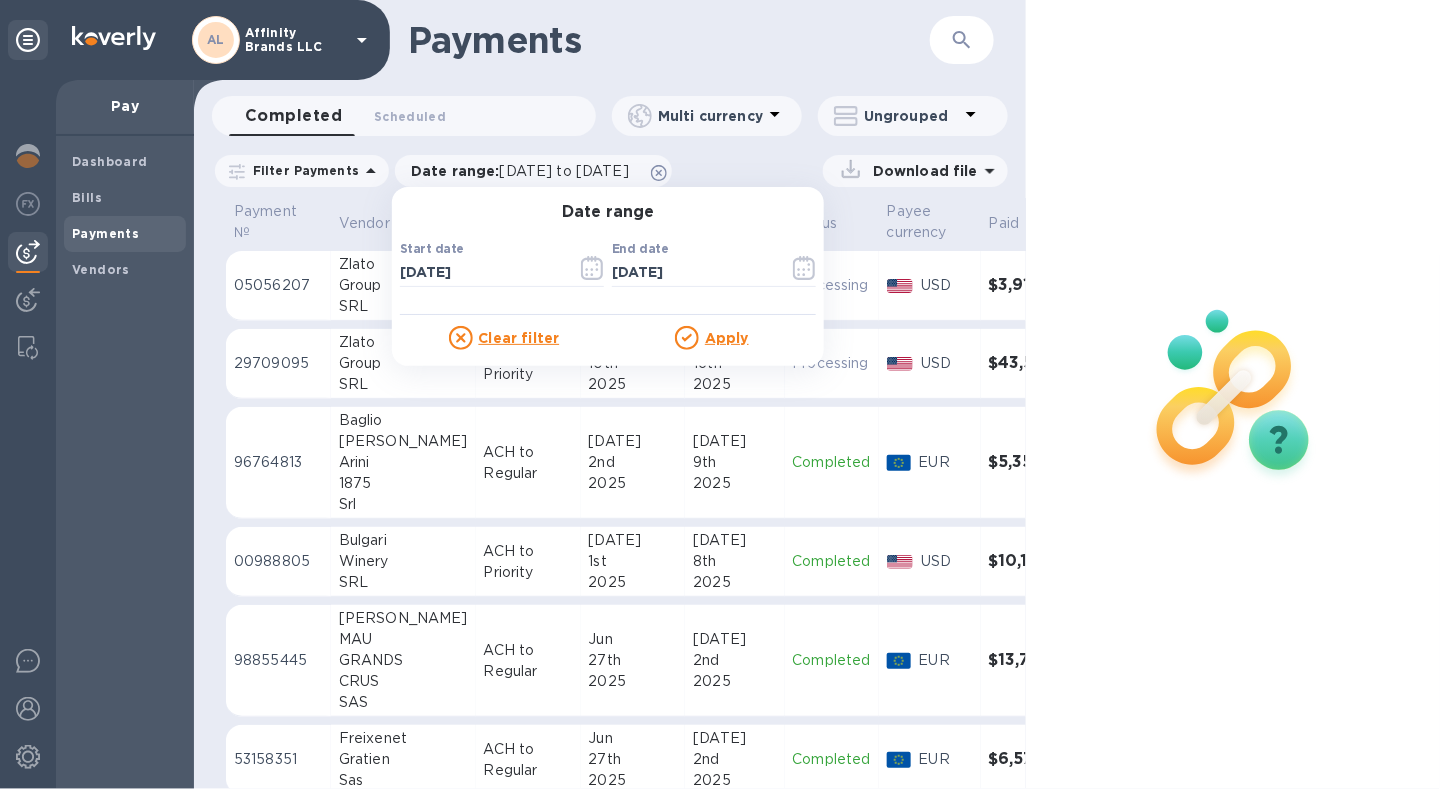 click on "Apply" at bounding box center (727, 338) 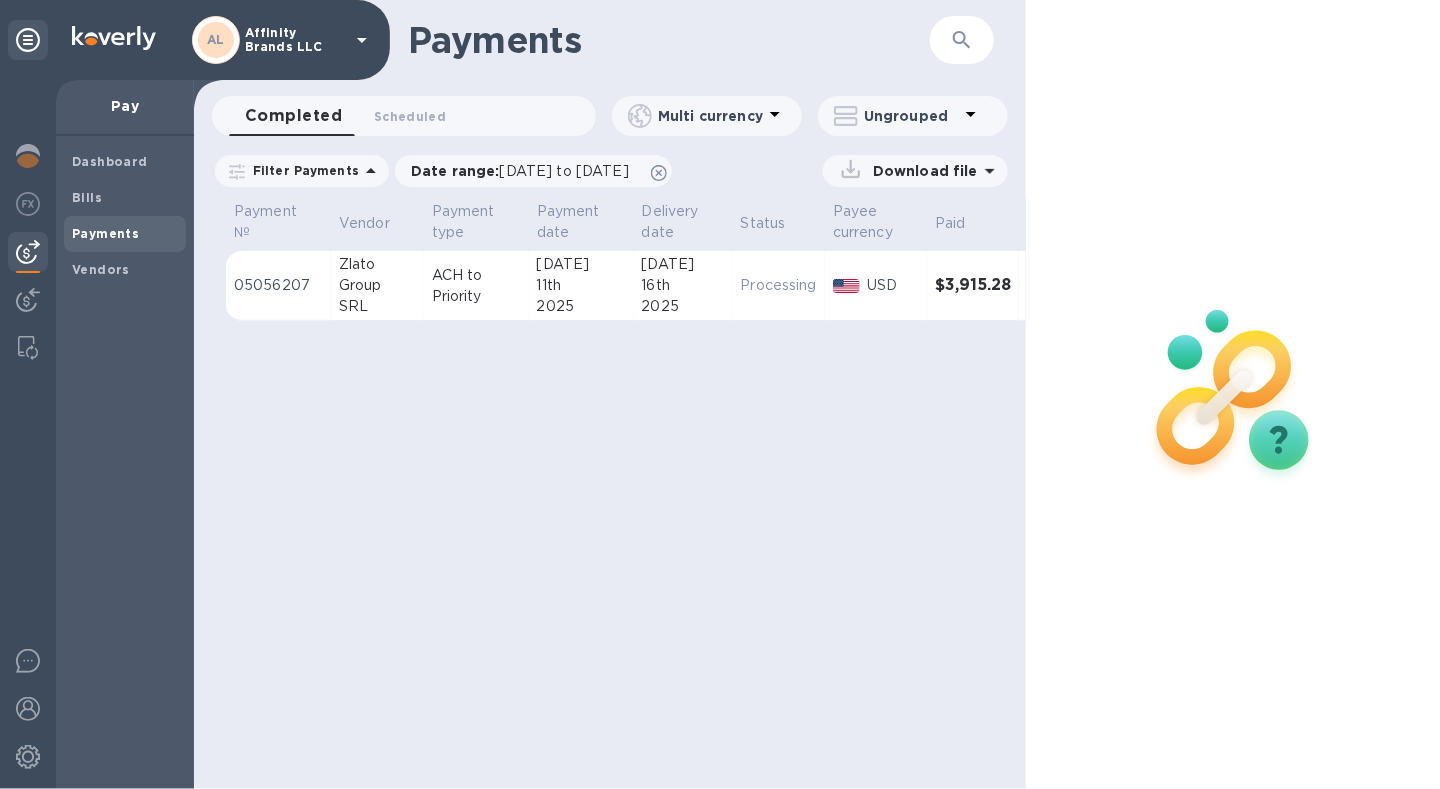 click on "Download file" at bounding box center [921, 171] 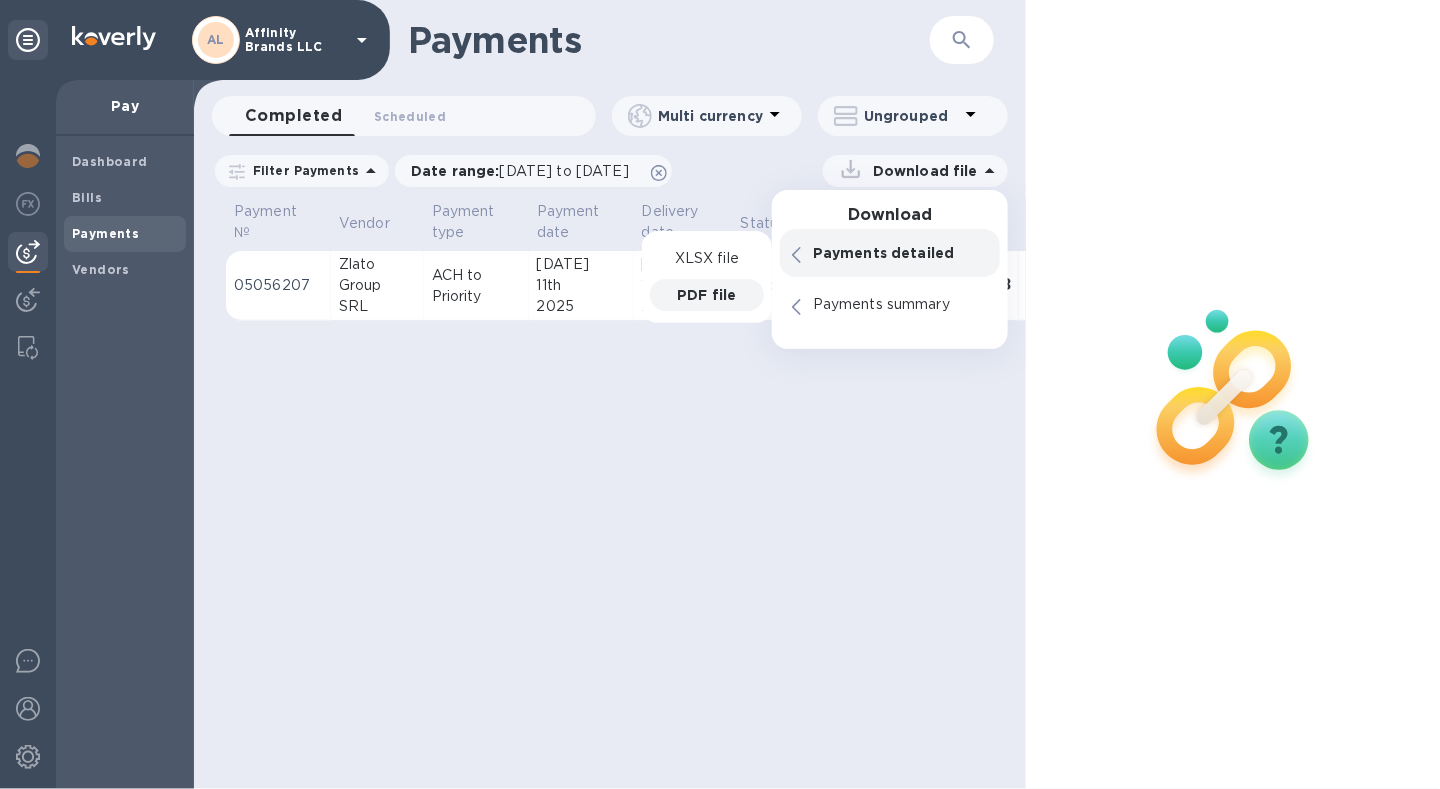 click on "PDF file" at bounding box center (706, 295) 